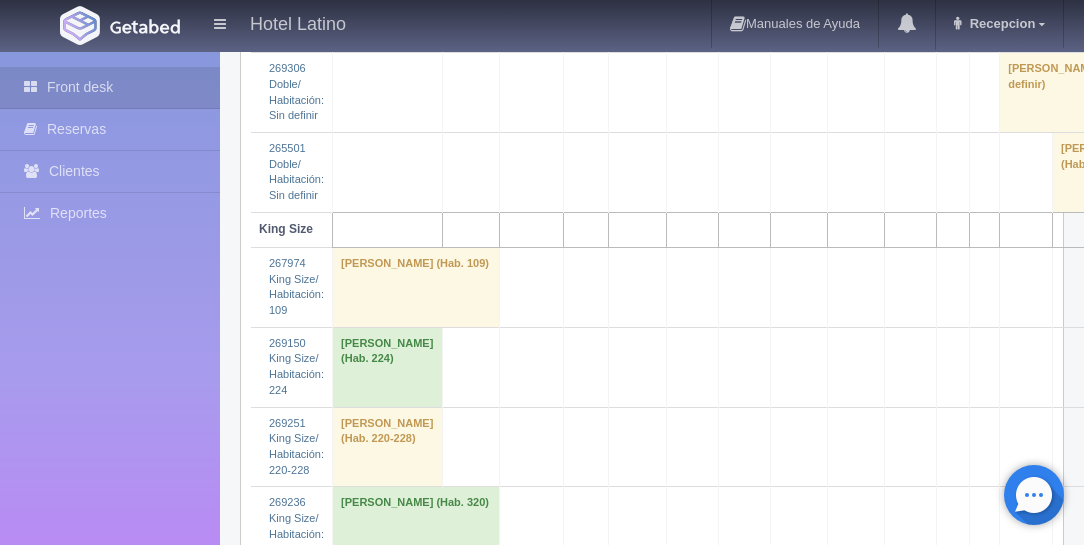 scroll, scrollTop: 2857, scrollLeft: 0, axis: vertical 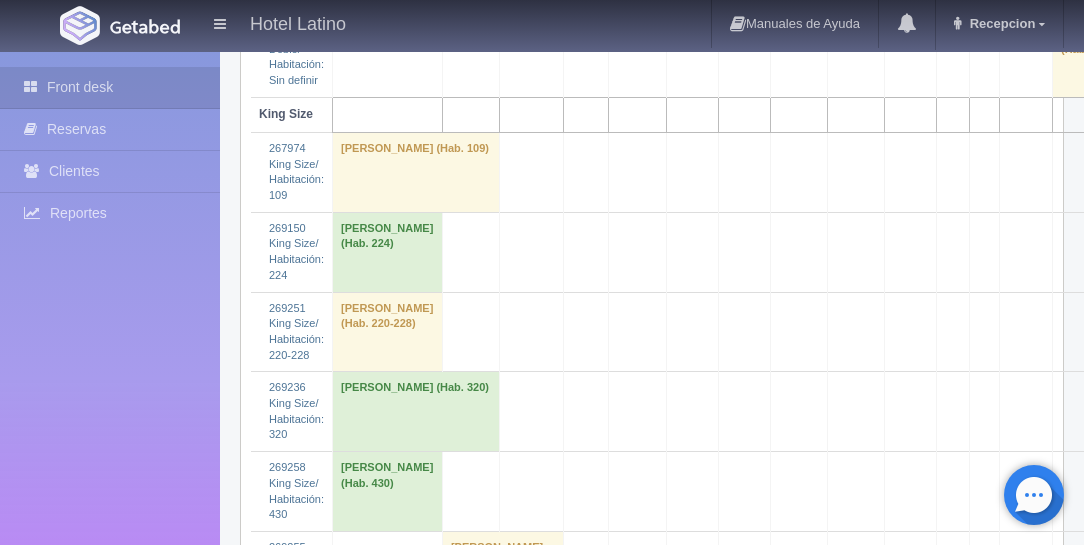 click on "[PERSON_NAME] 												(Hab. Sin definir)" at bounding box center (608, 811) 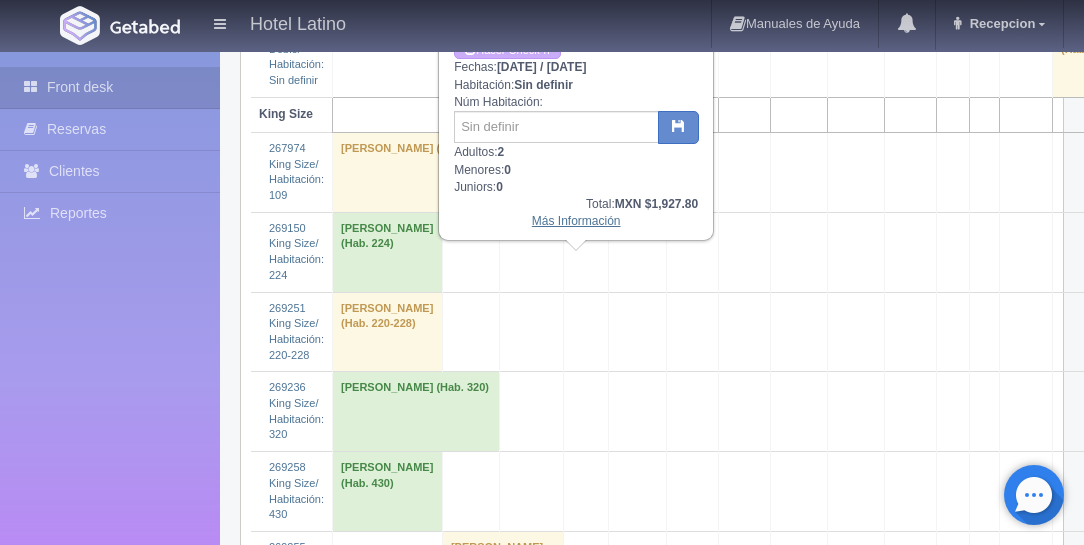 click on "Más Información" at bounding box center (576, 221) 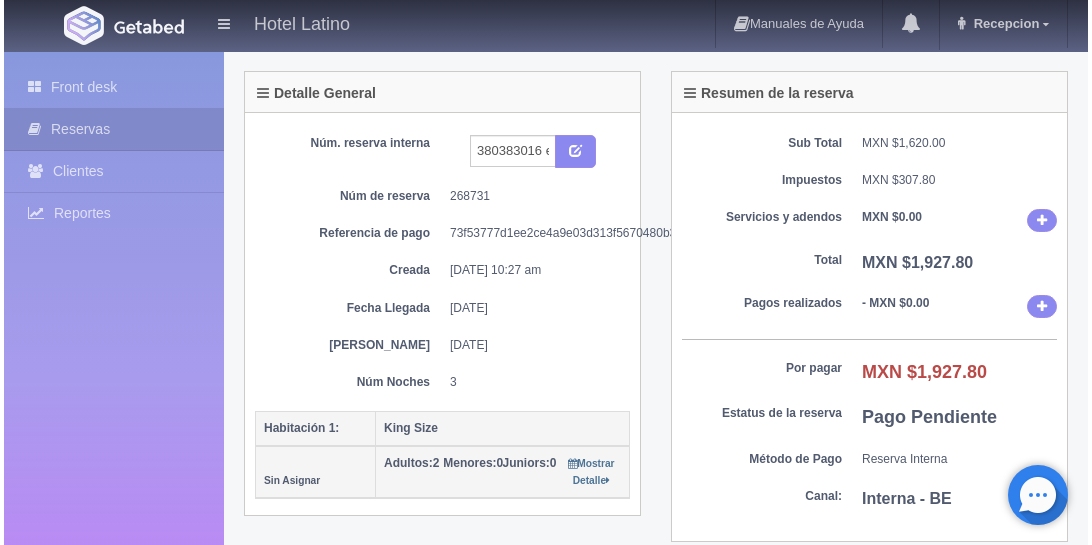 scroll, scrollTop: 228, scrollLeft: 0, axis: vertical 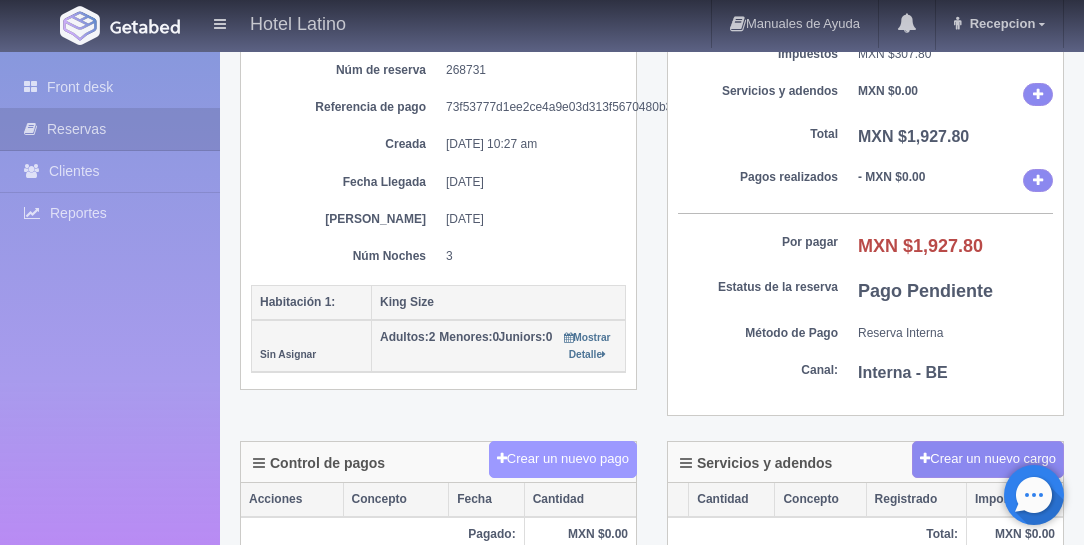 click on "Crear un nuevo pago" at bounding box center [563, 459] 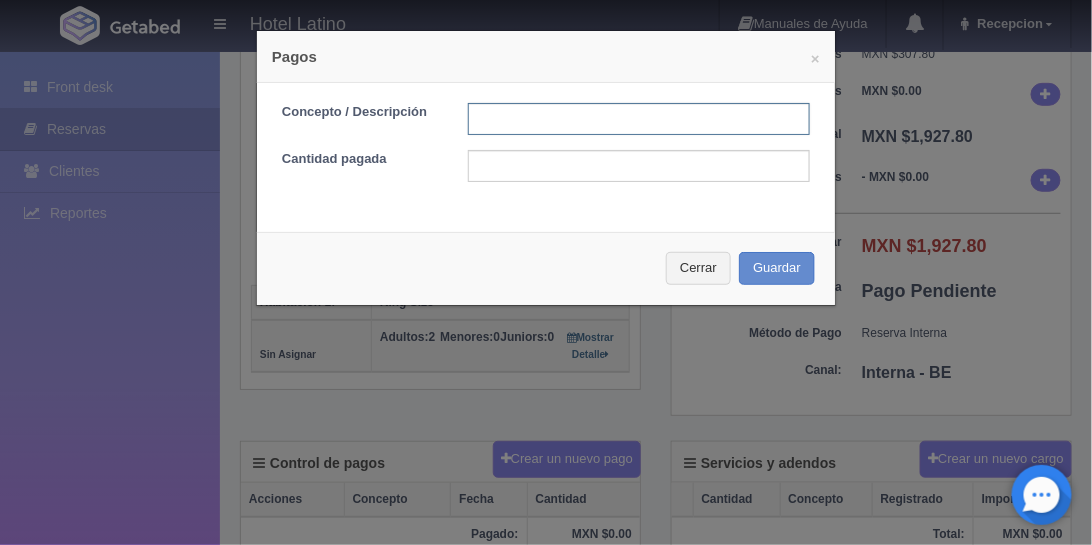 click at bounding box center (639, 119) 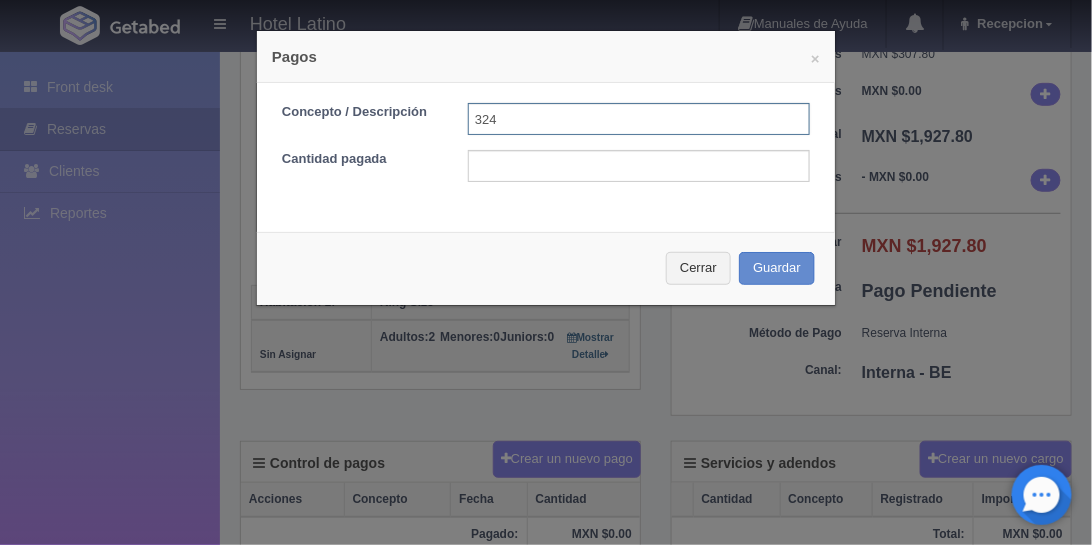 type on "324" 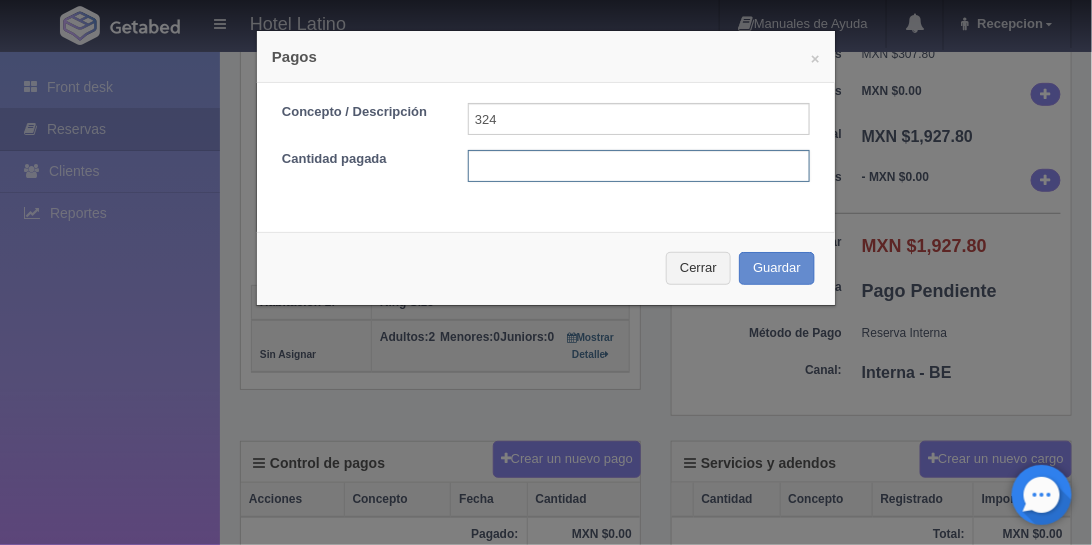 click at bounding box center [639, 166] 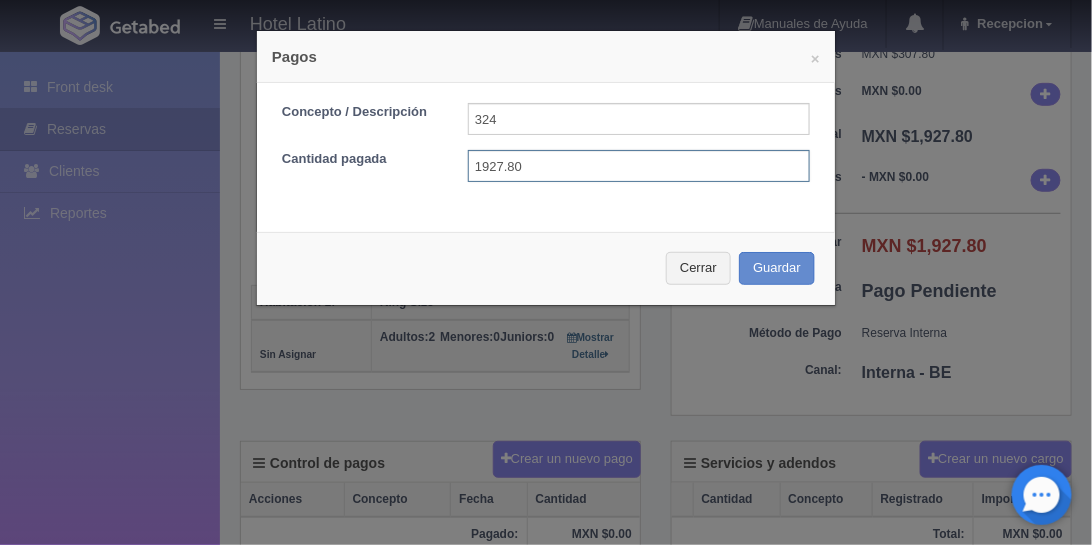 type on "1927.80" 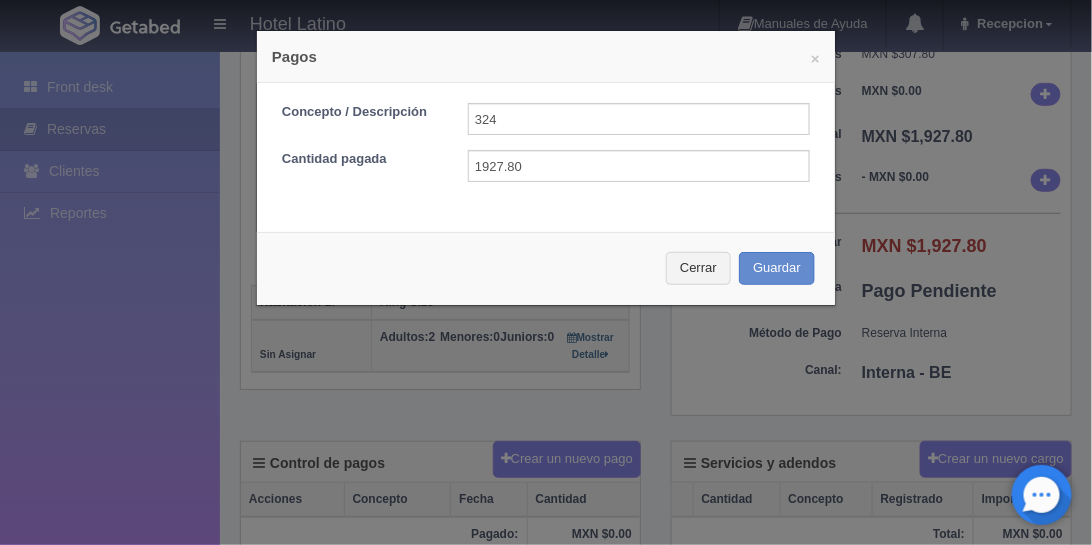 click on "Cerrar   Guardar" at bounding box center [546, 268] 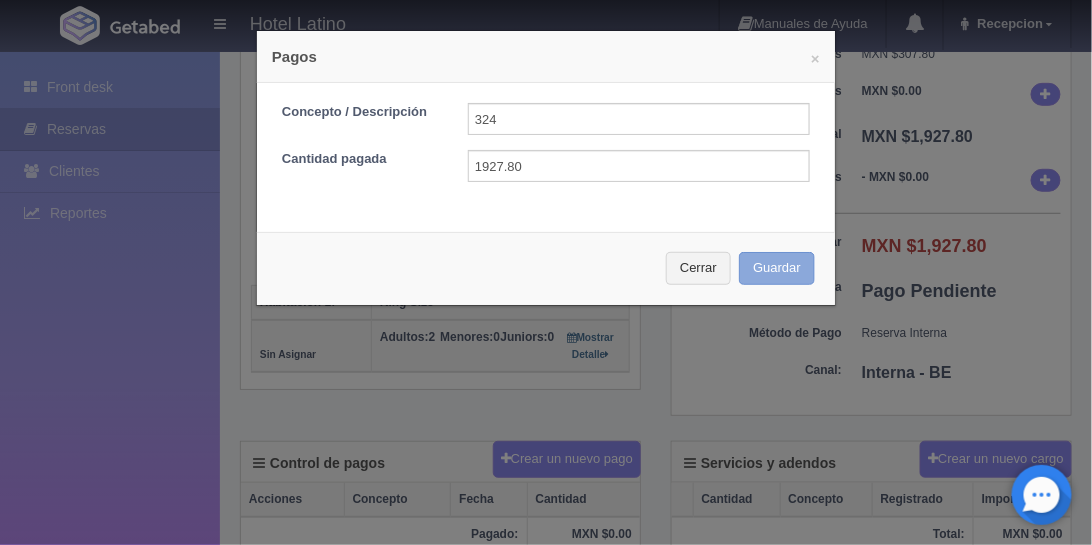 click on "Guardar" at bounding box center [777, 268] 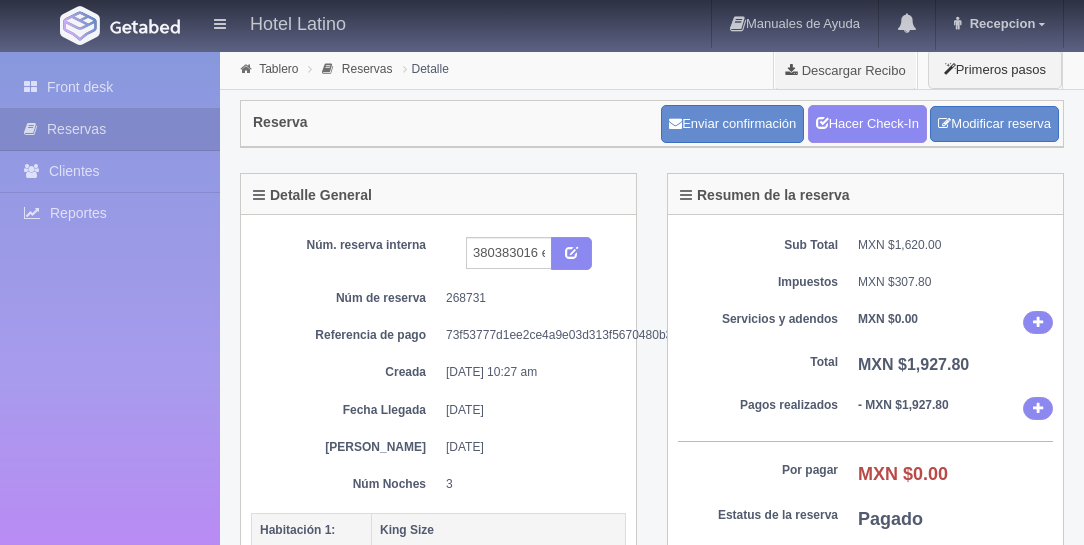 scroll, scrollTop: 228, scrollLeft: 0, axis: vertical 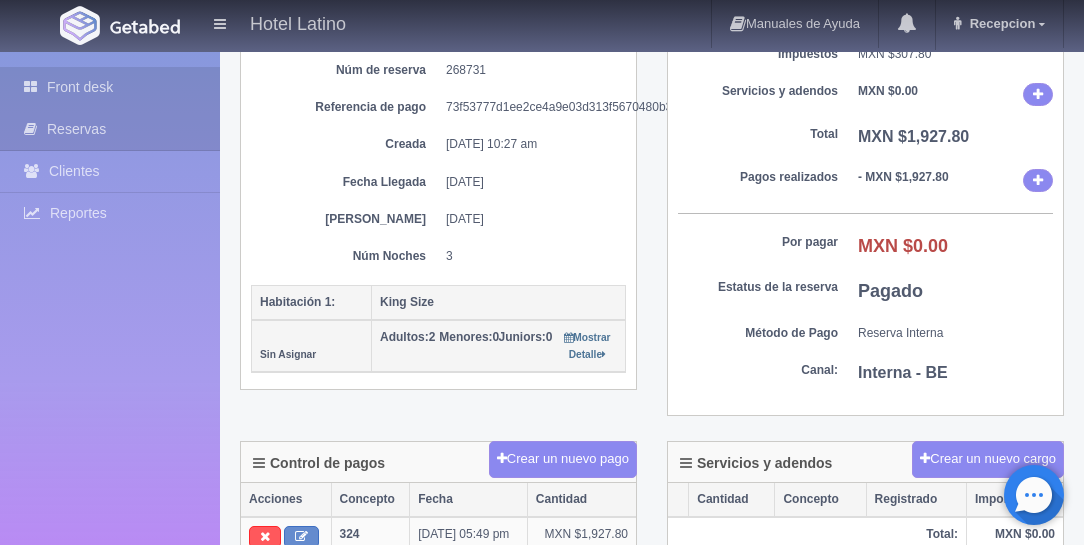click on "Front desk" at bounding box center (110, 87) 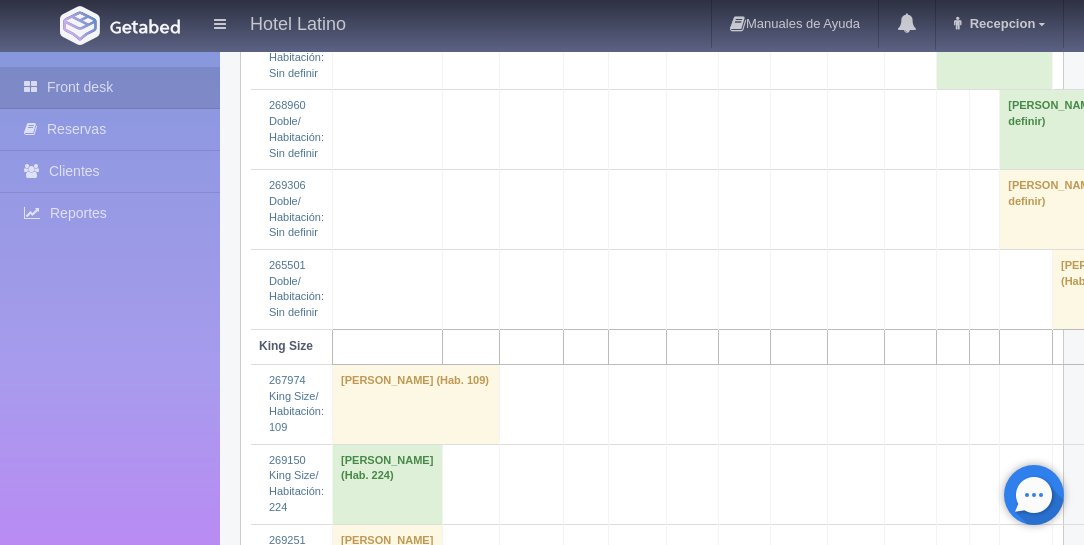 scroll, scrollTop: 2742, scrollLeft: 0, axis: vertical 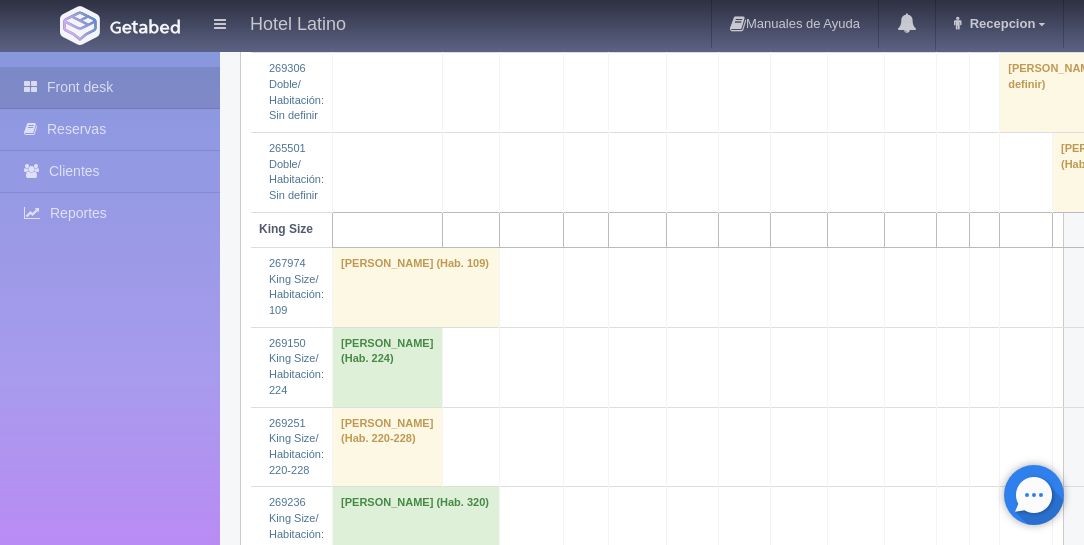 click on "juventino garcia 												(Hab. Sin definir)" at bounding box center (553, 846) 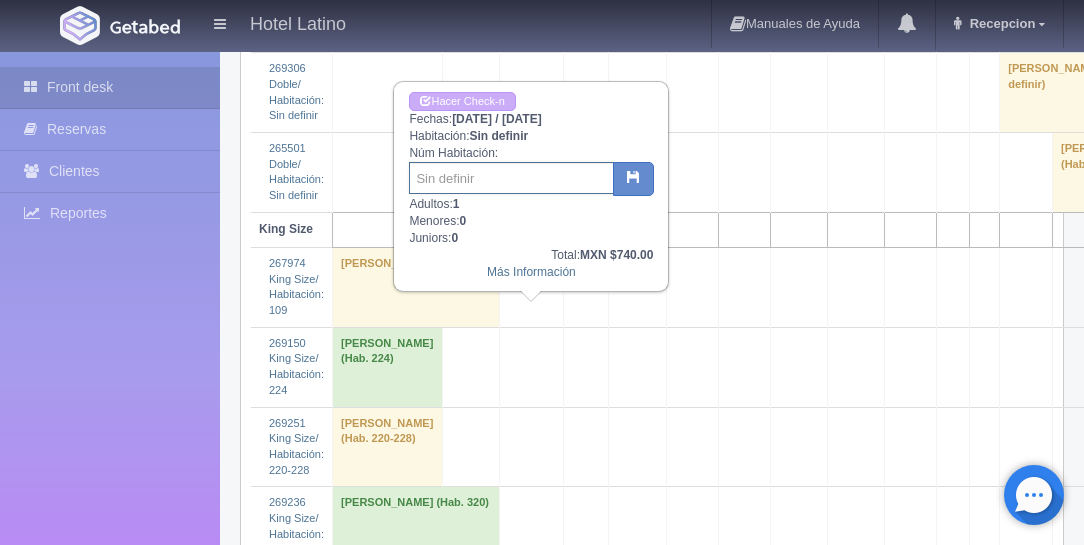 click at bounding box center (511, 178) 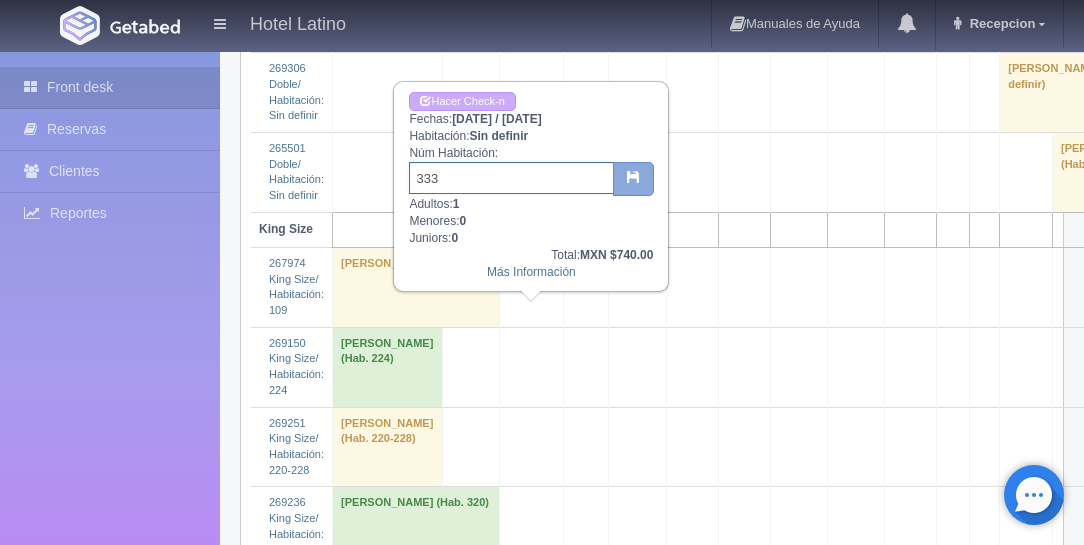 type on "333" 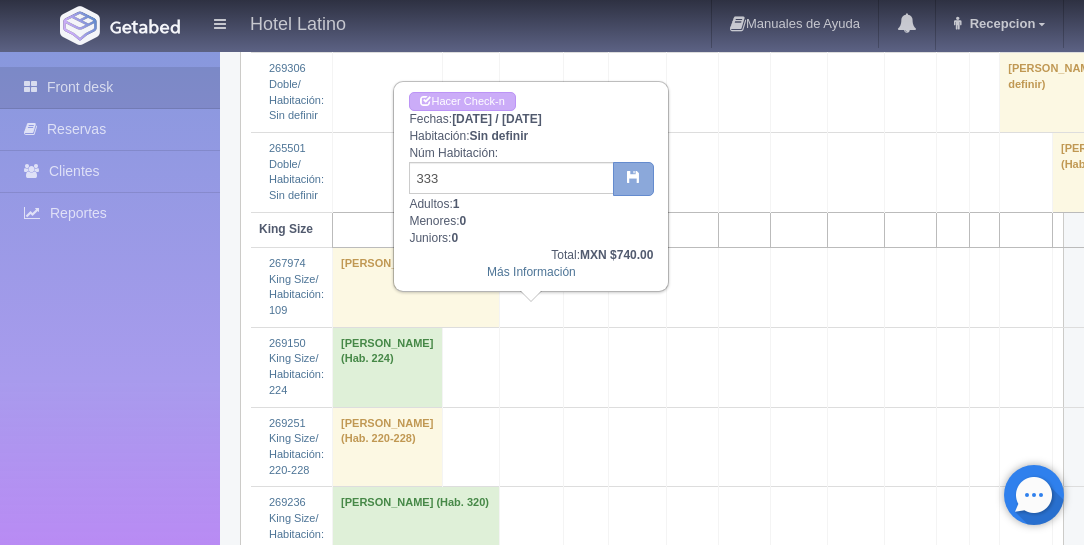 click at bounding box center (633, 179) 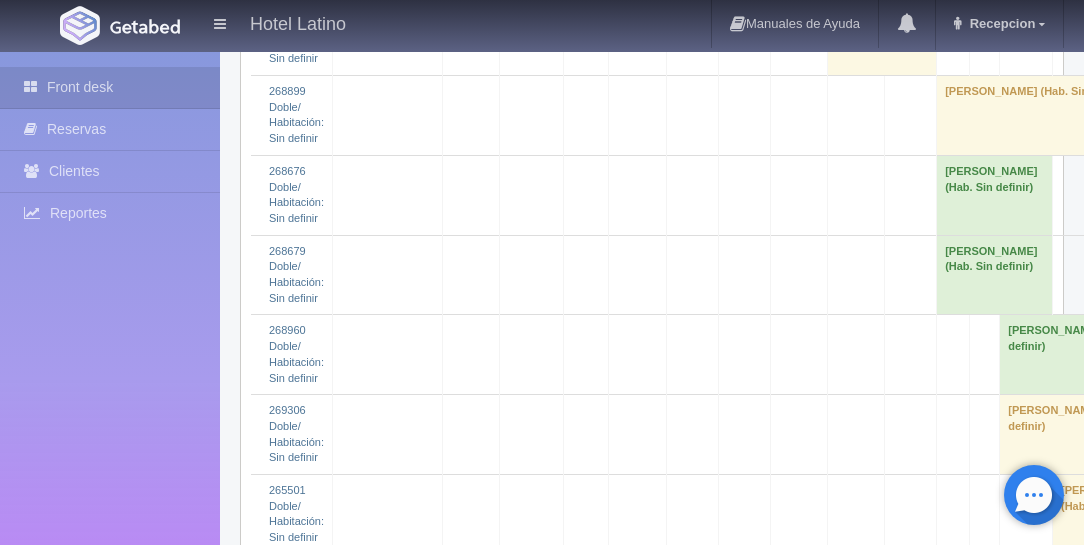 scroll, scrollTop: 2800, scrollLeft: 0, axis: vertical 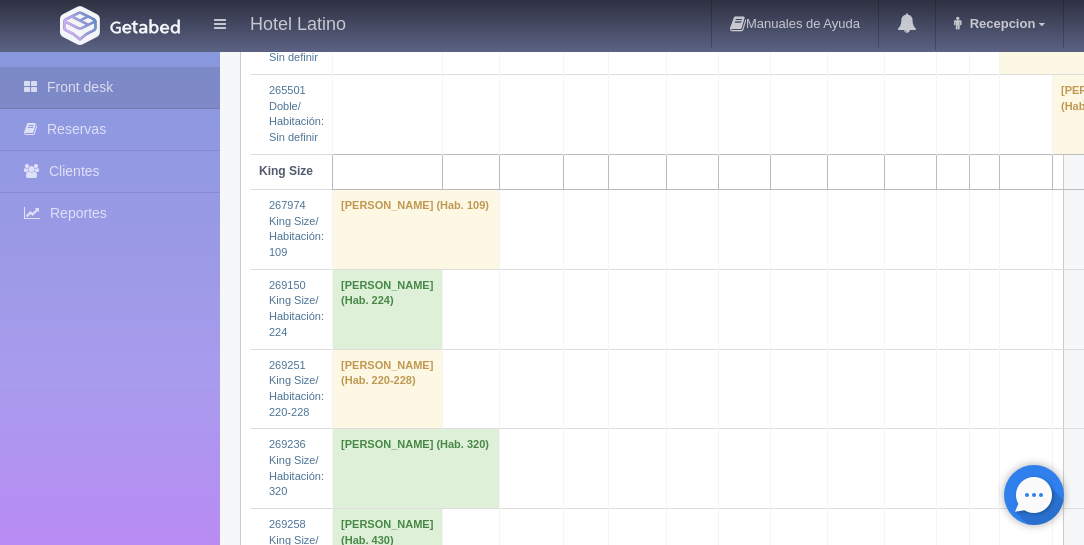 click on "[PERSON_NAME] 												(Hab. Sin definir)" at bounding box center (608, 788) 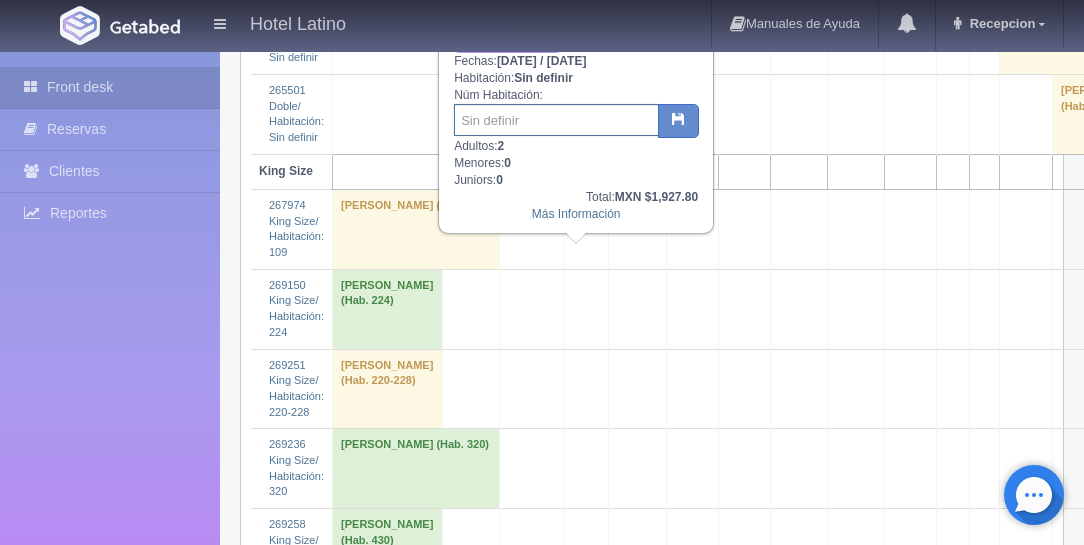 click at bounding box center (556, 120) 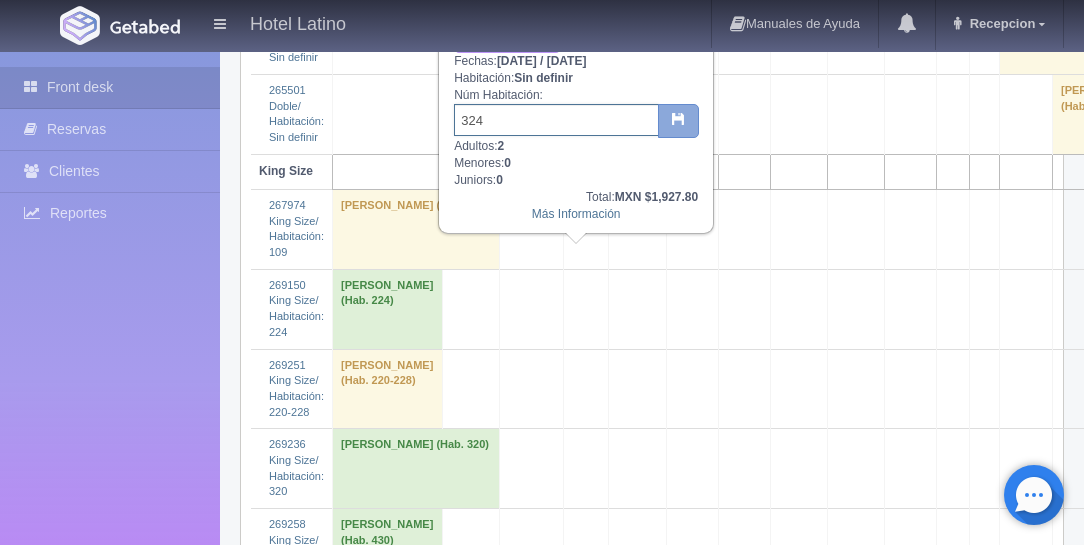 type on "324" 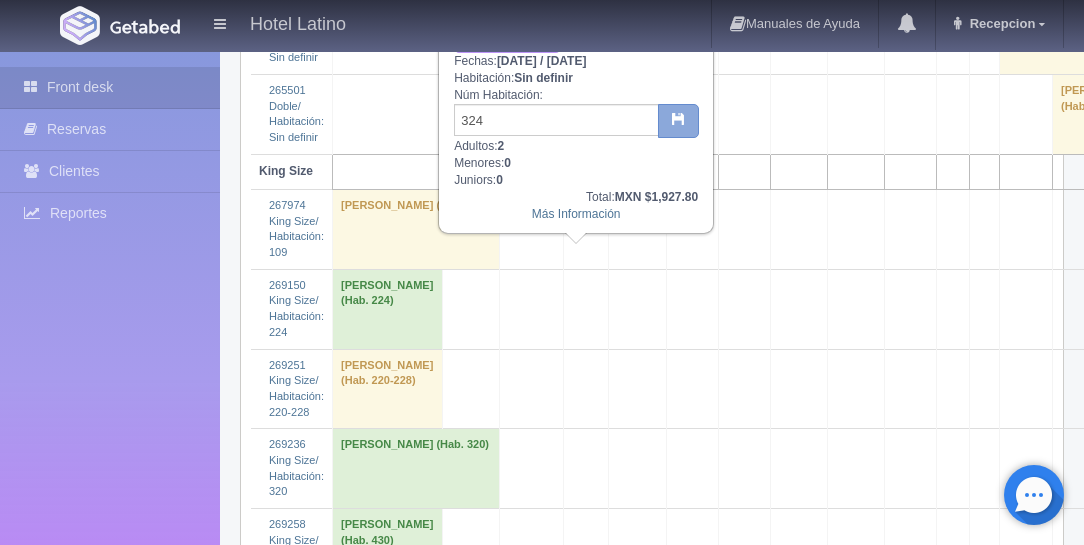 click at bounding box center (678, 118) 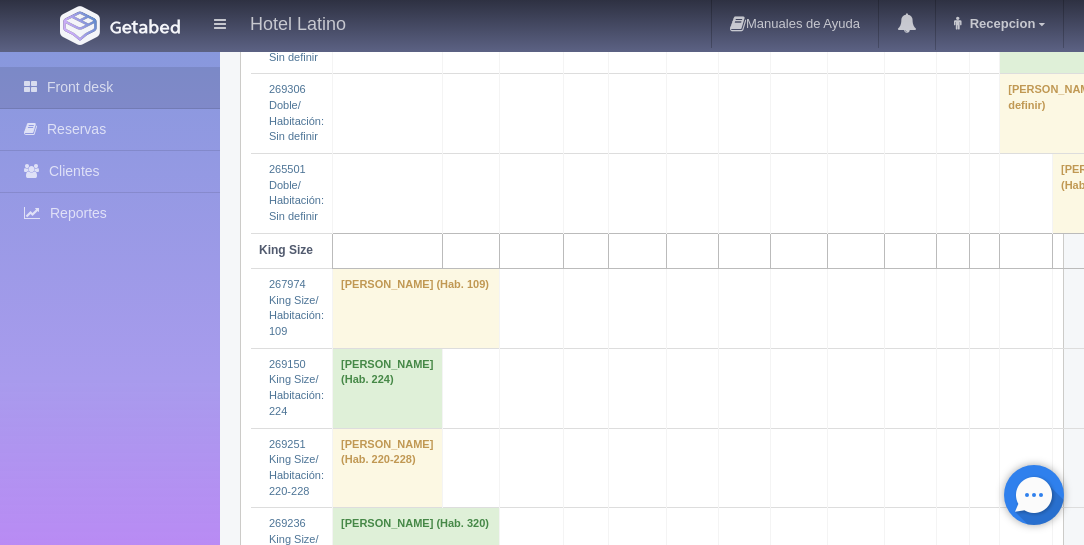 scroll, scrollTop: 2742, scrollLeft: 0, axis: vertical 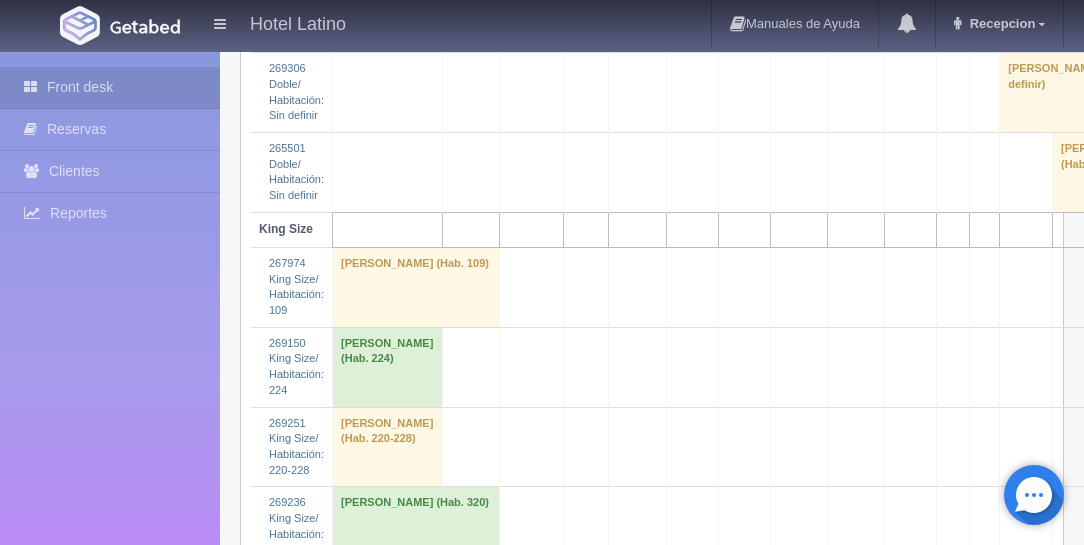 click on "[PERSON_NAME] 												(Hab. 333)" at bounding box center [553, 926] 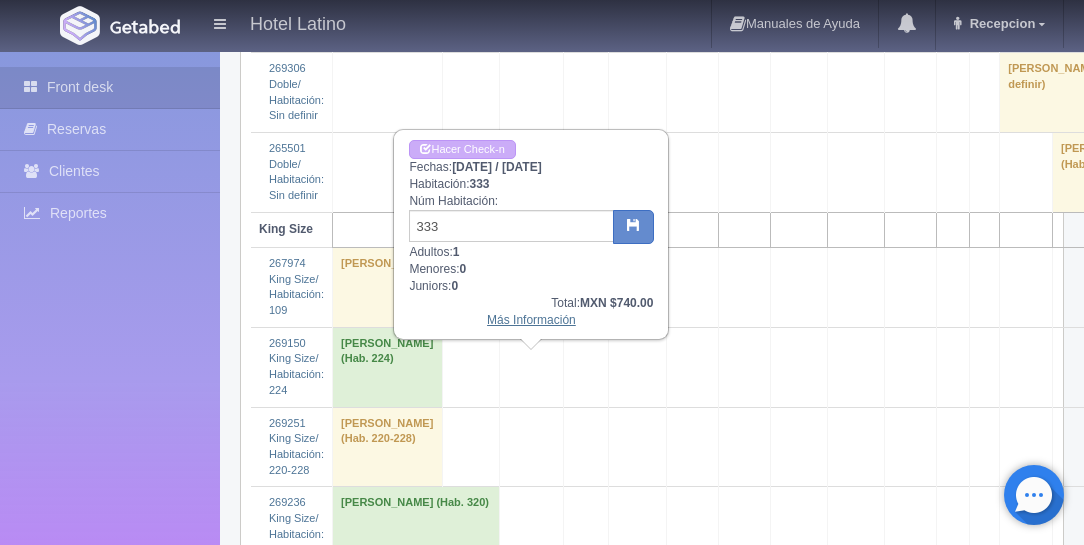 click on "Más Información" at bounding box center [531, 320] 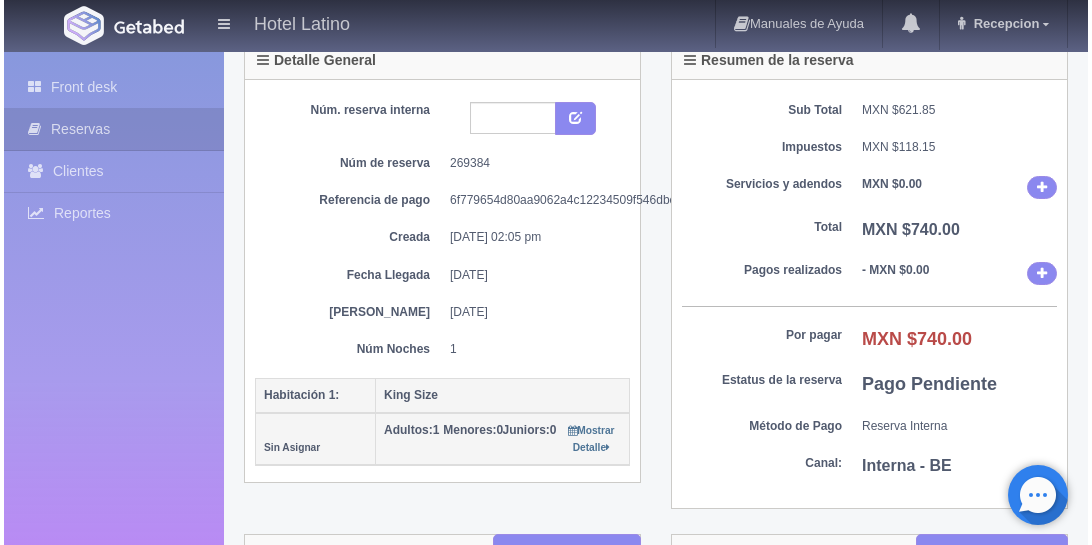 scroll, scrollTop: 228, scrollLeft: 0, axis: vertical 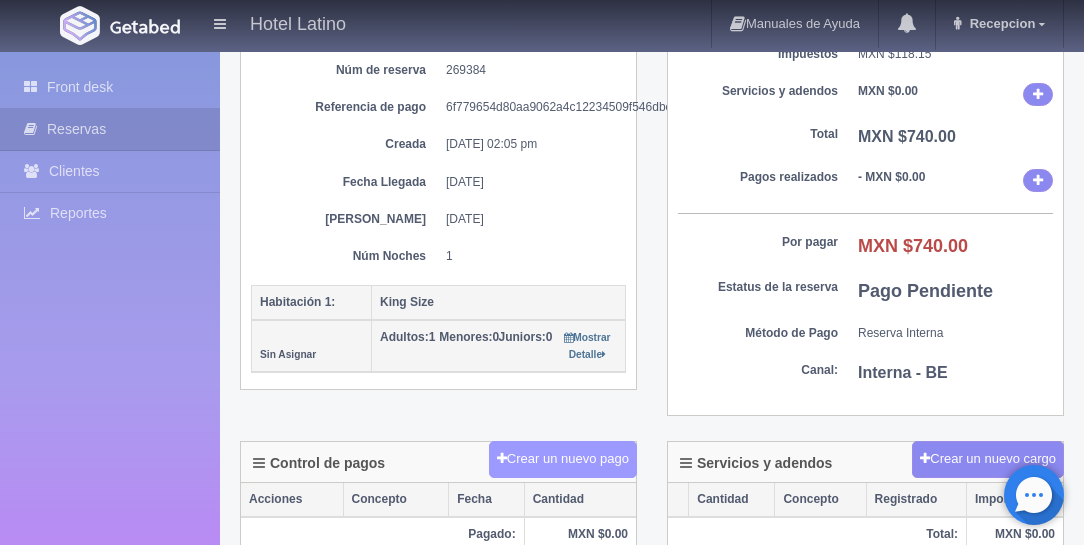 click on "Crear un nuevo pago" at bounding box center (563, 459) 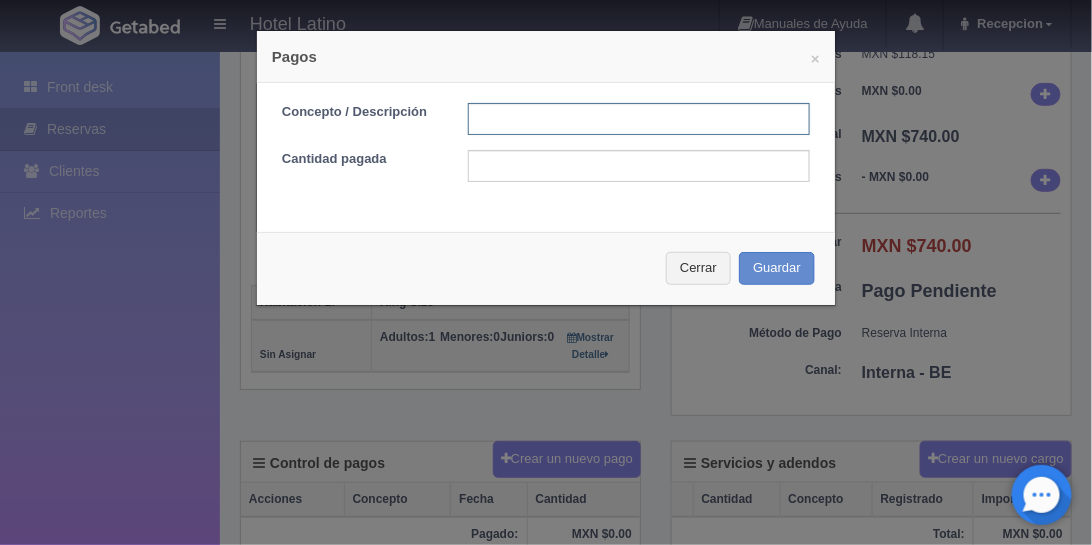 click at bounding box center [639, 119] 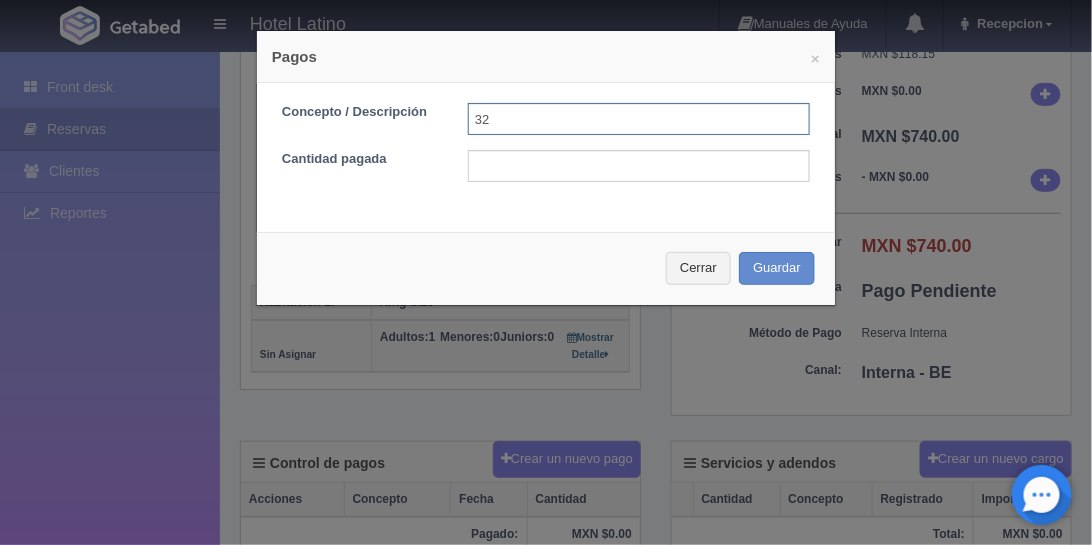 type on "3" 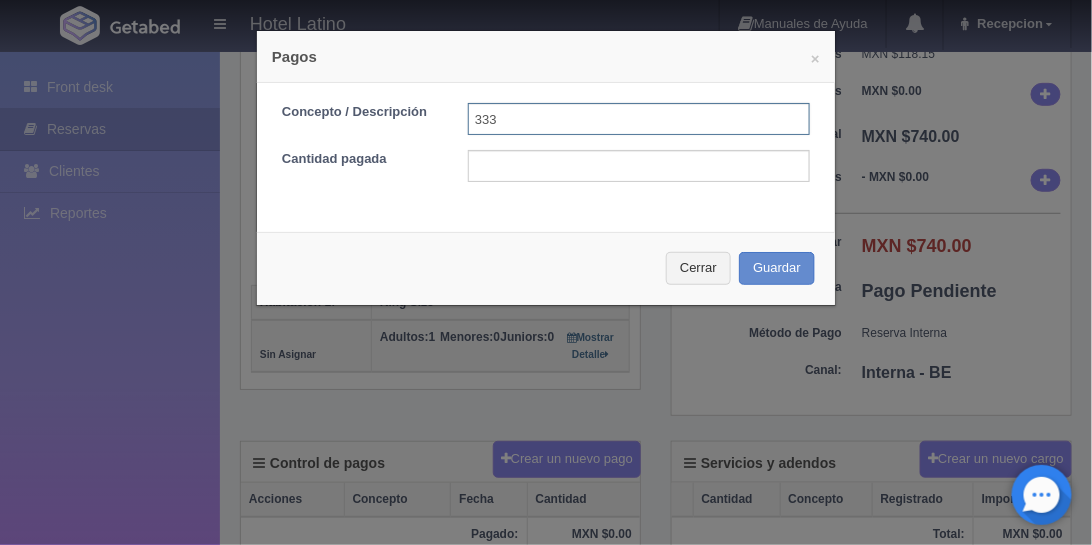 type on "333" 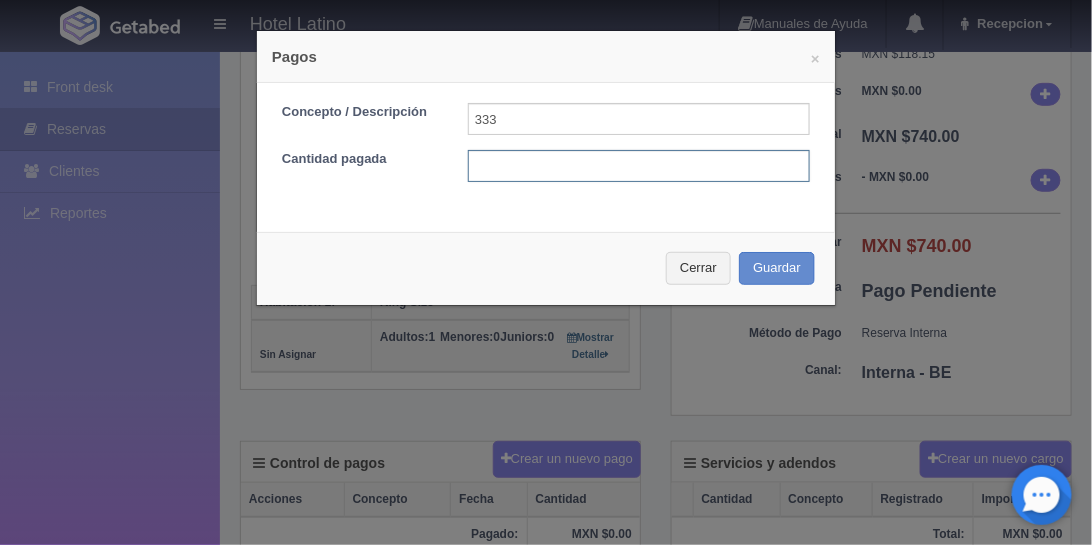 click at bounding box center (639, 166) 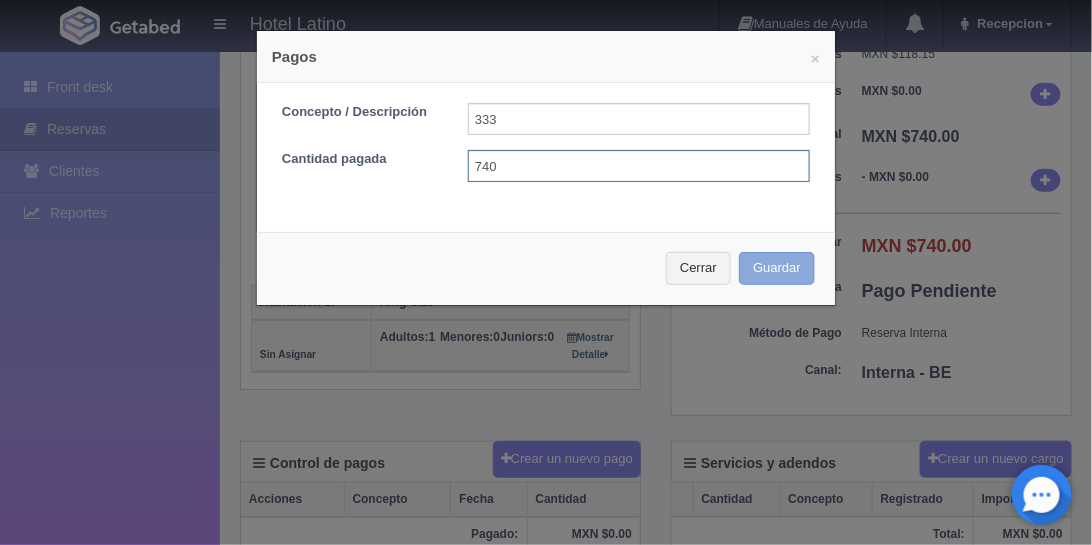 type on "740" 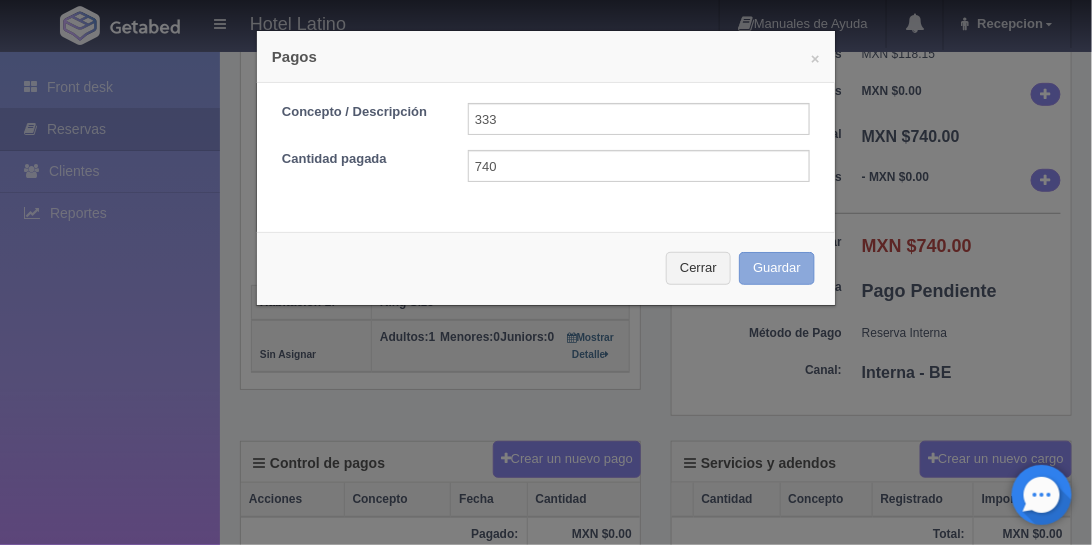 click on "Guardar" at bounding box center (777, 268) 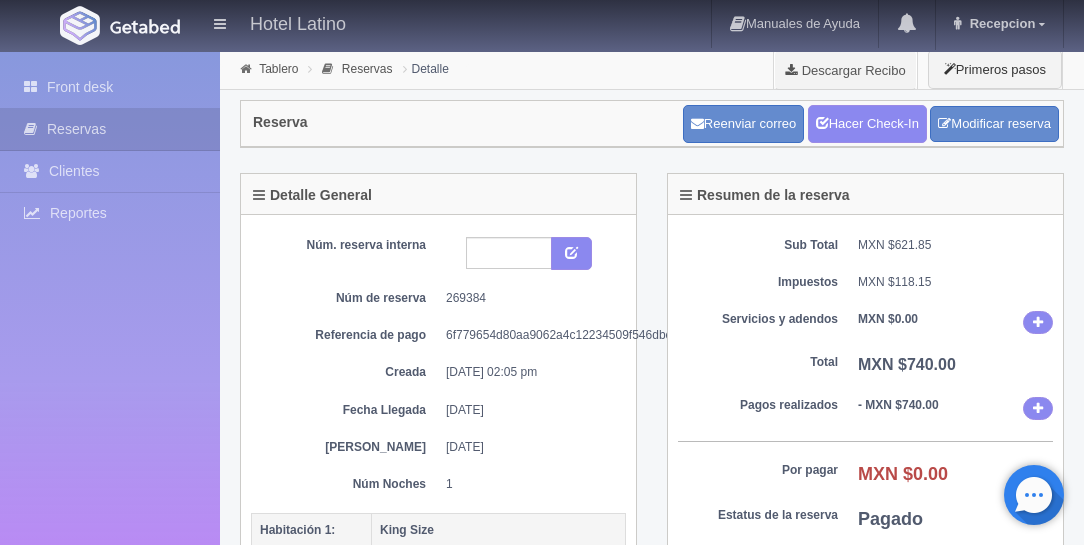 scroll, scrollTop: 228, scrollLeft: 0, axis: vertical 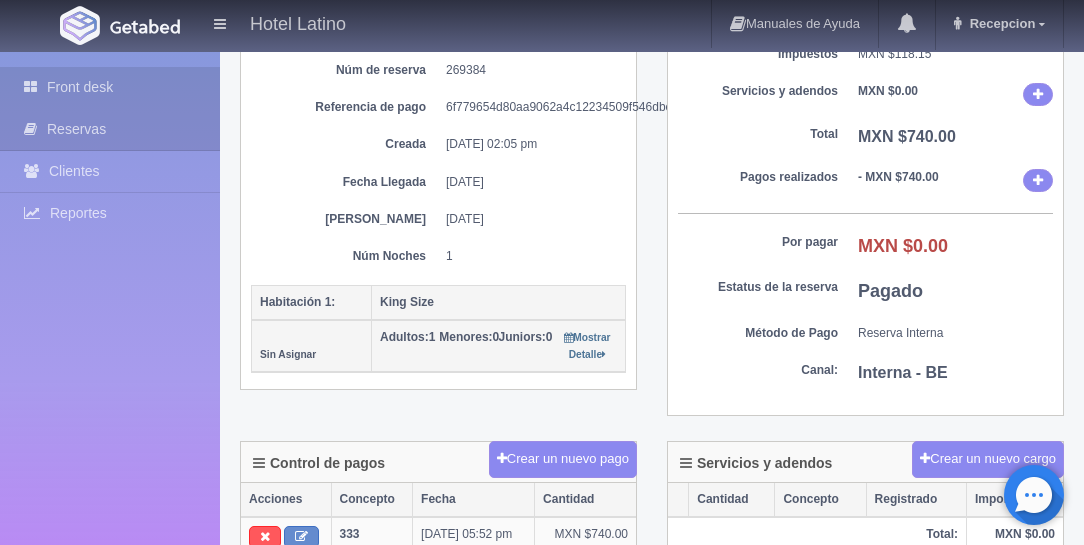 click on "Front desk" at bounding box center (110, 87) 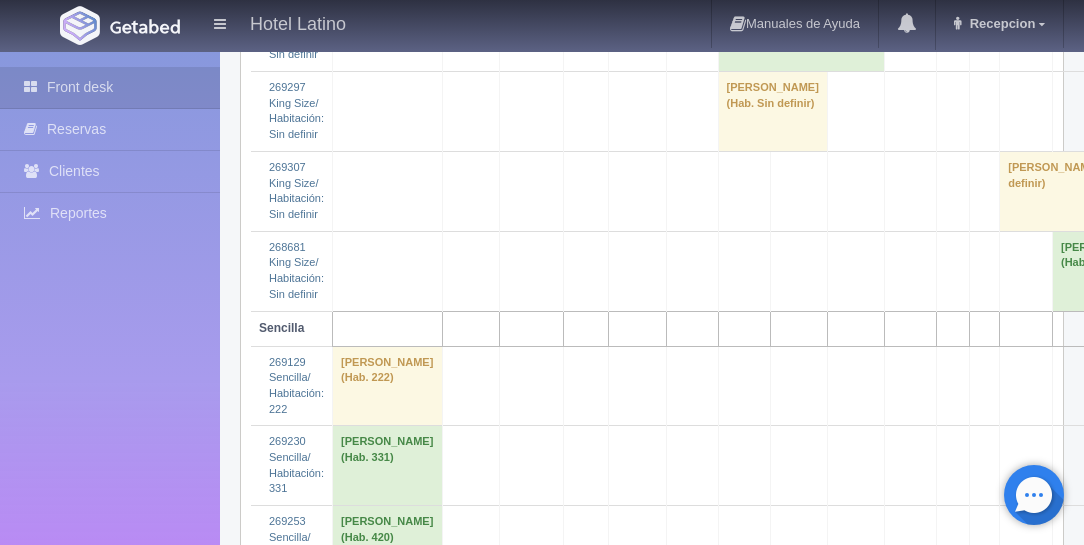 scroll, scrollTop: 4101, scrollLeft: 0, axis: vertical 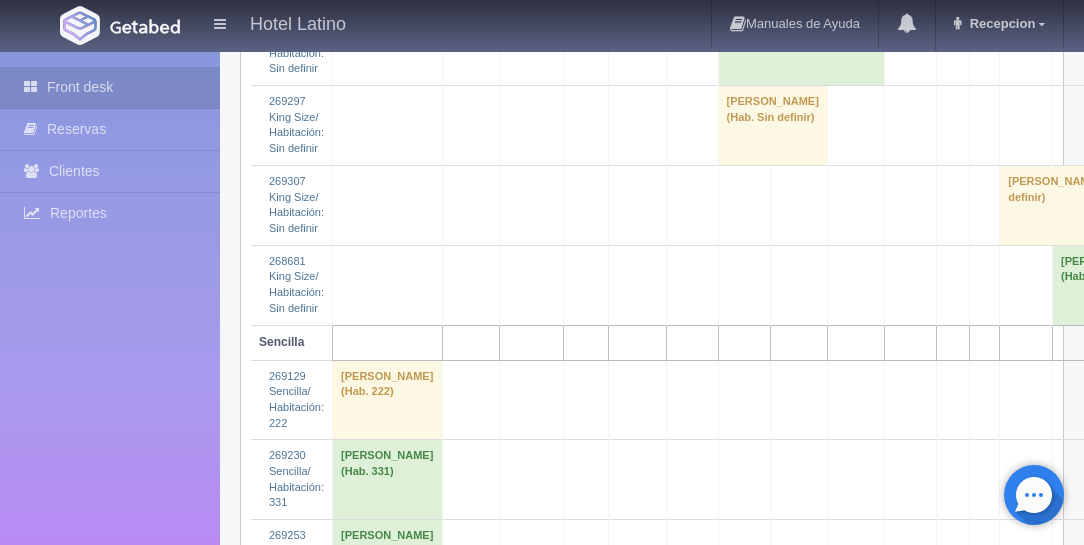 click on "Aaron Fernandez 												(Hab. 322)" at bounding box center [553, 879] 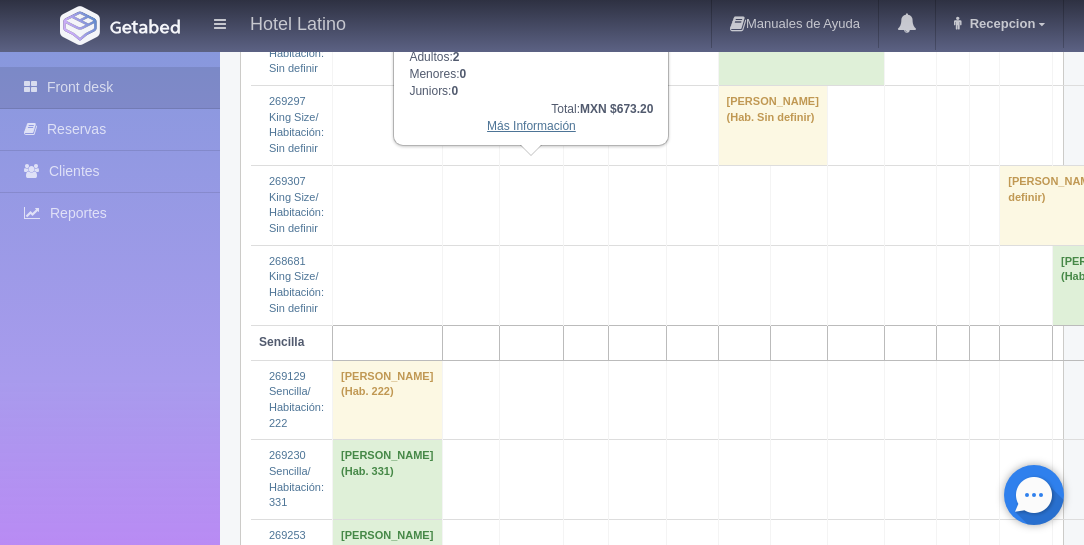 click on "Más Información" at bounding box center (531, 126) 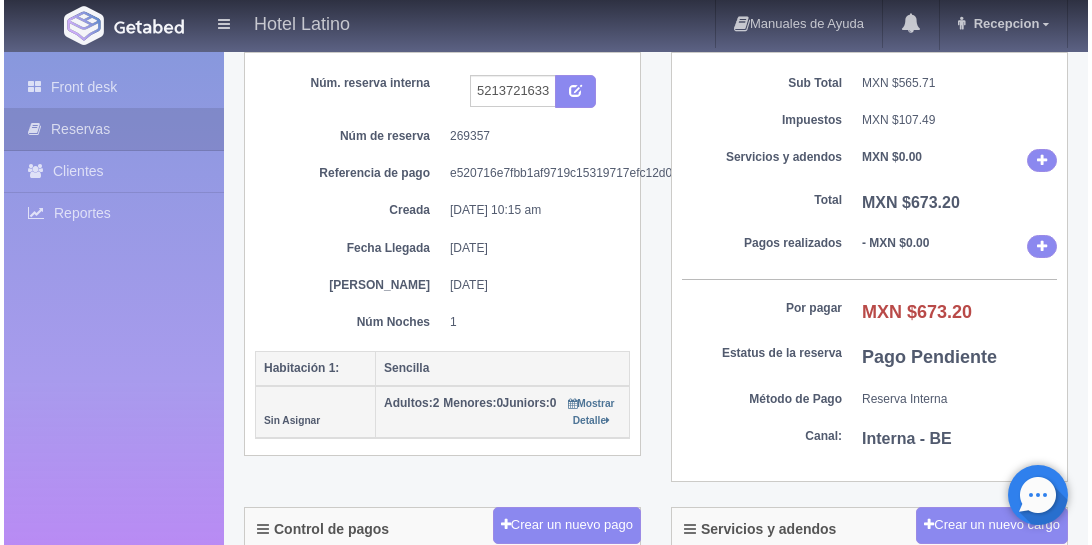 scroll, scrollTop: 228, scrollLeft: 0, axis: vertical 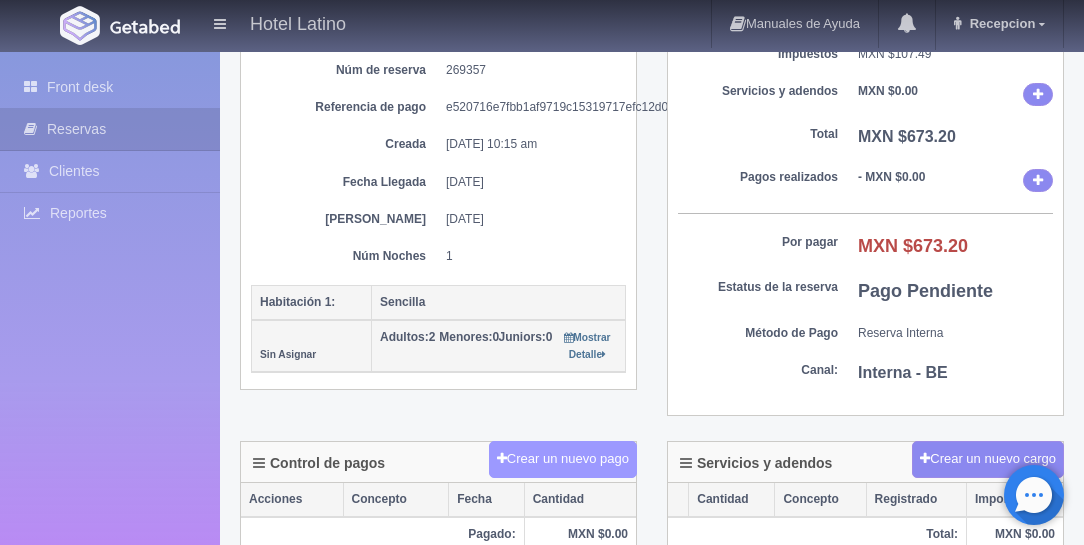 click on "Crear un nuevo pago" at bounding box center [563, 459] 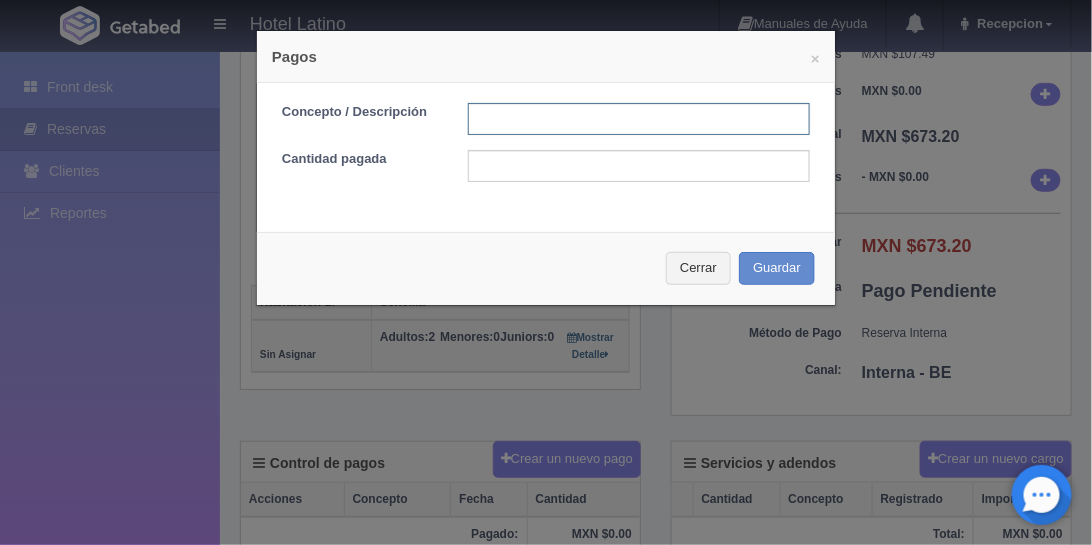 click at bounding box center [639, 119] 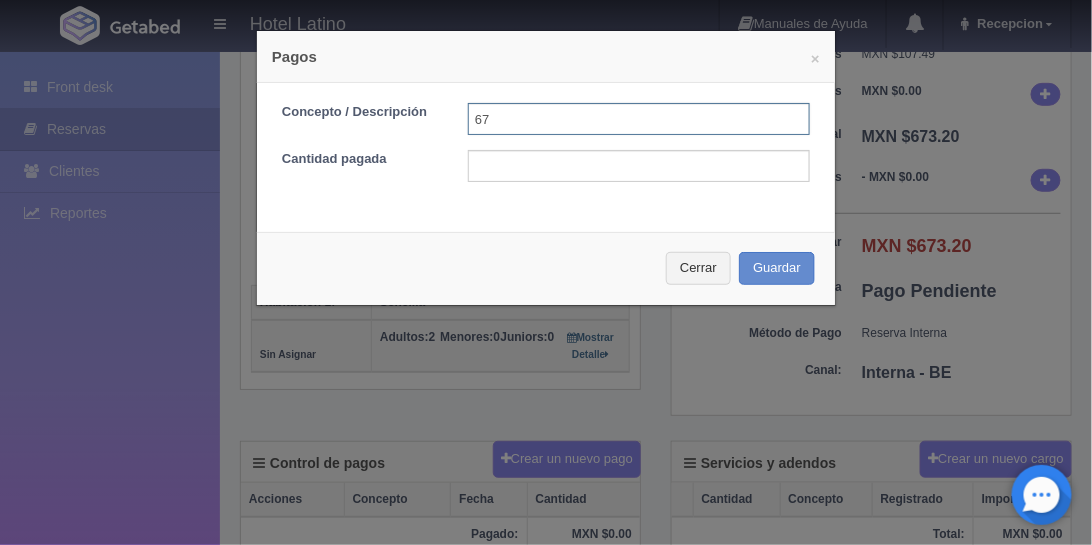 type on "6" 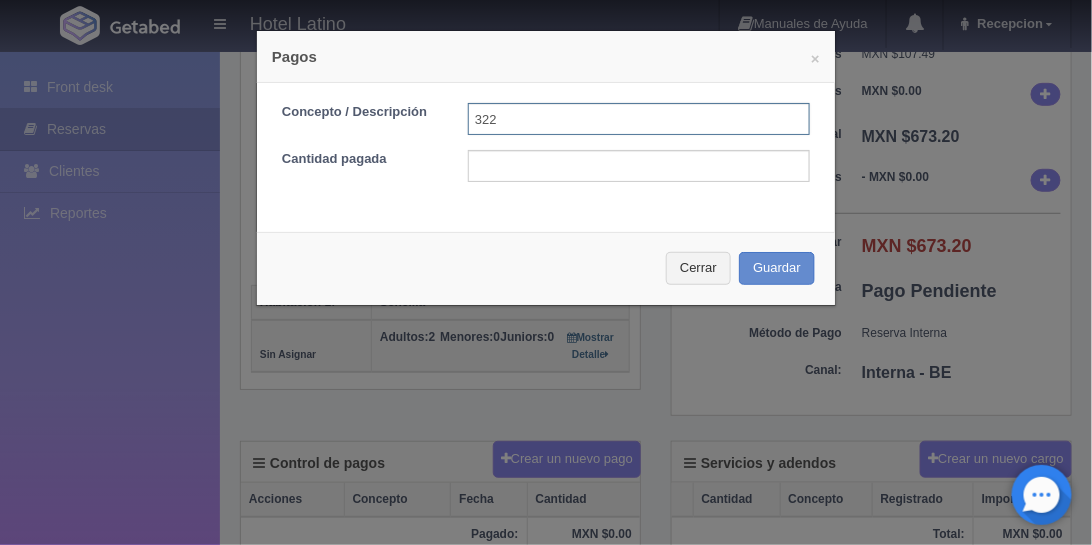 type on "322" 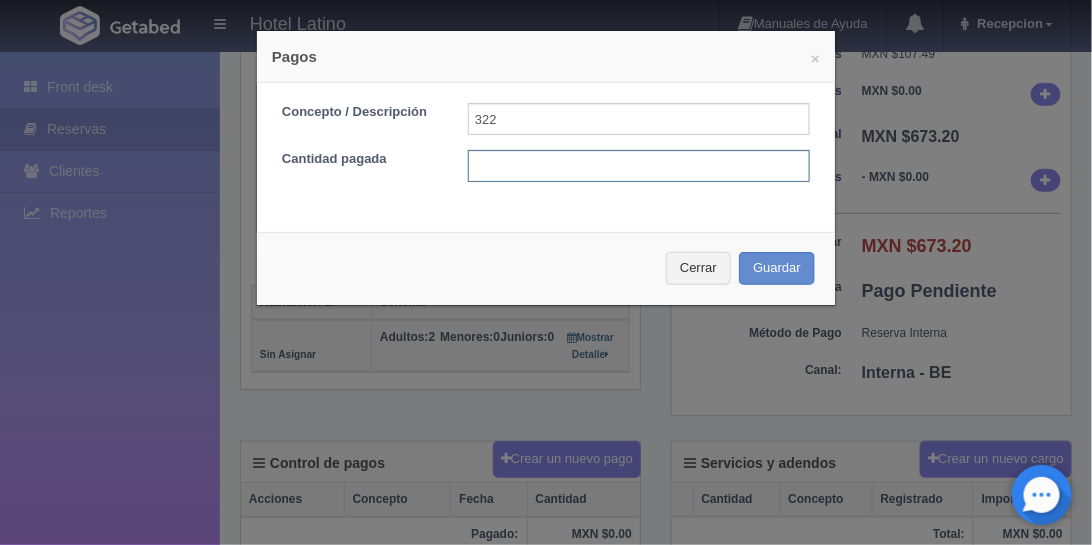 click at bounding box center [639, 166] 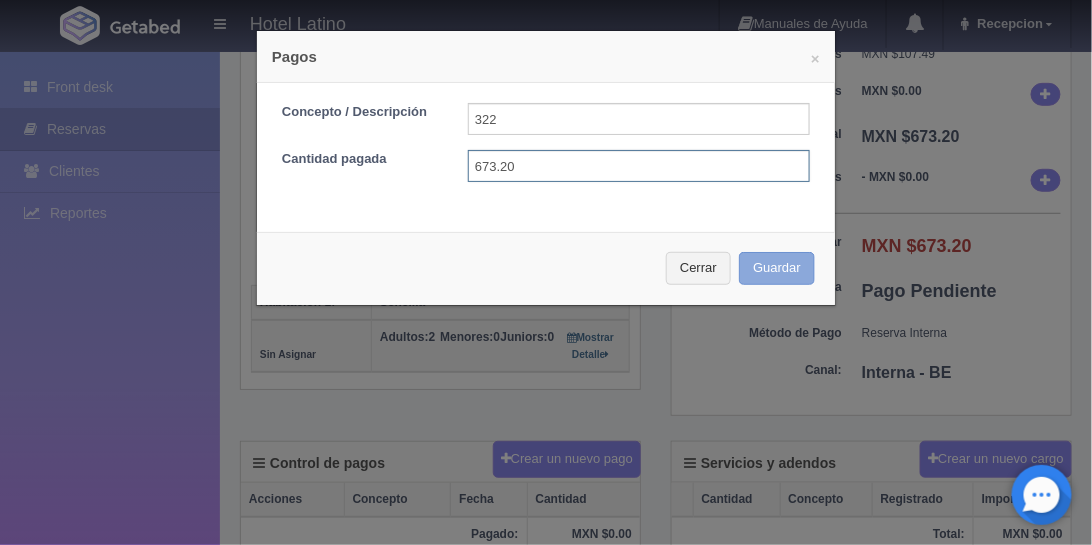 type on "673.20" 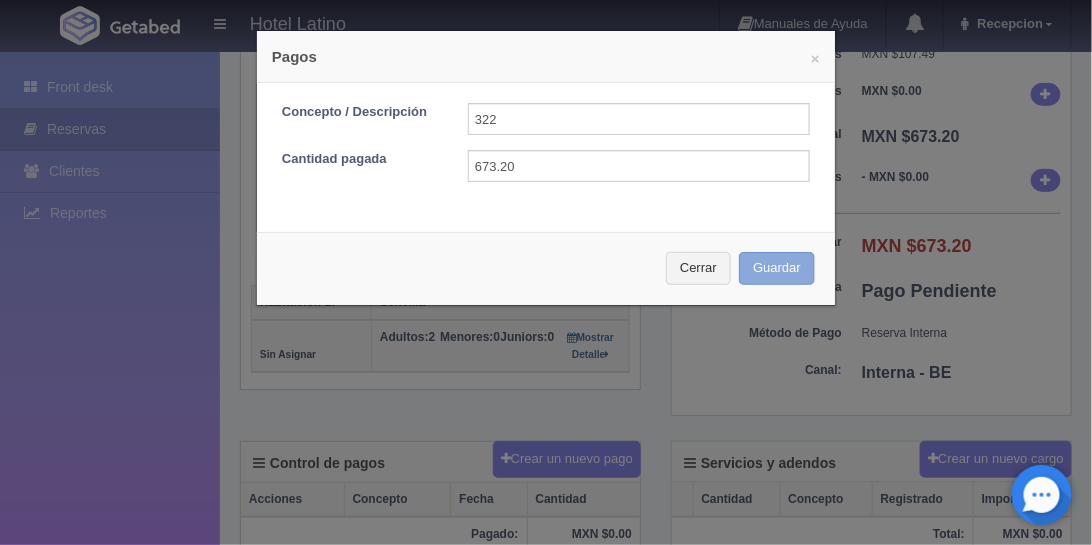 click on "Guardar" at bounding box center [777, 268] 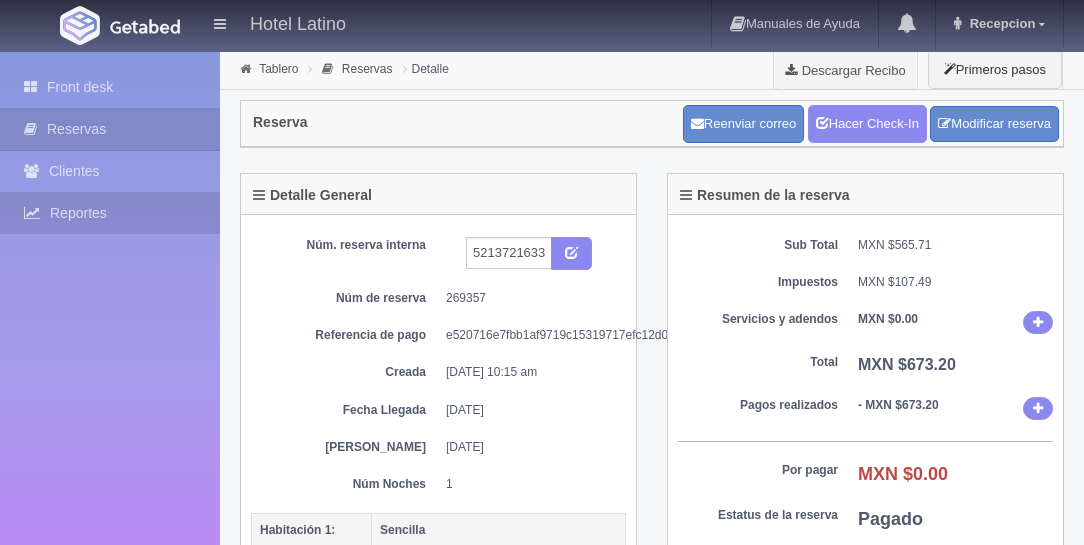 scroll, scrollTop: 228, scrollLeft: 0, axis: vertical 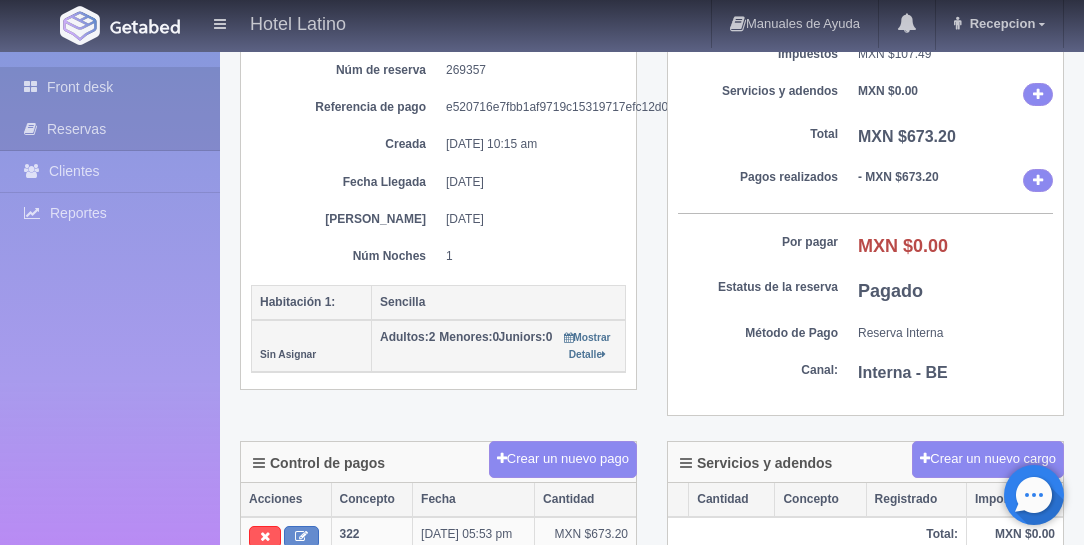 click on "Front desk" at bounding box center (110, 87) 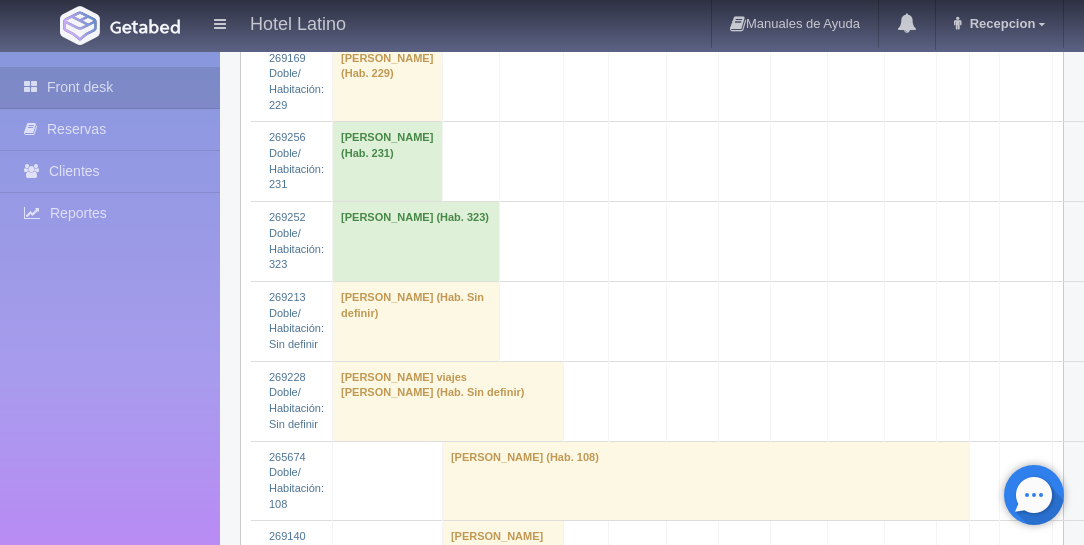 scroll, scrollTop: 800, scrollLeft: 0, axis: vertical 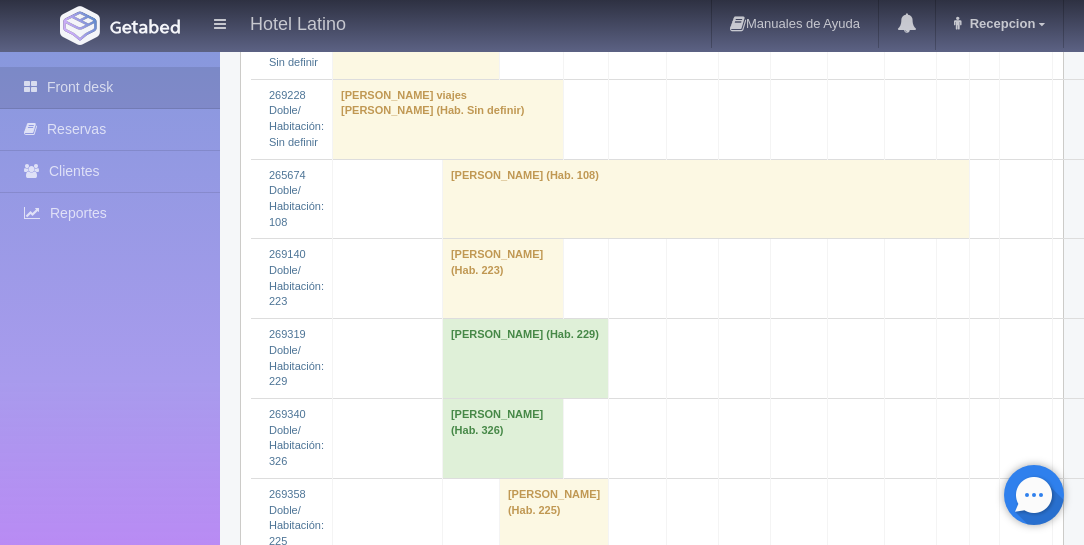 click on "[PERSON_NAME] 												(Hab. 225)" at bounding box center [553, 518] 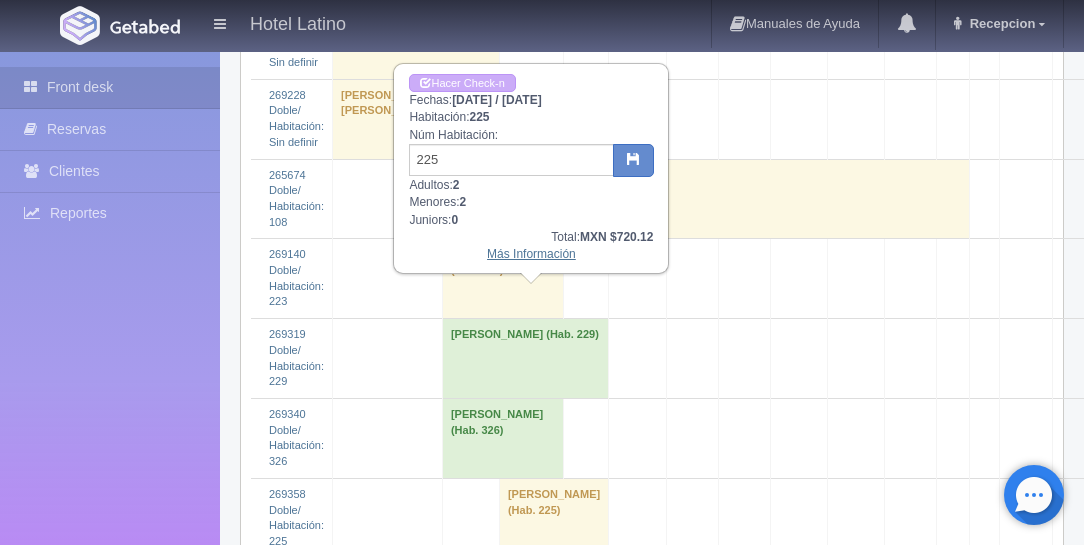 click on "Más Información" at bounding box center (531, 254) 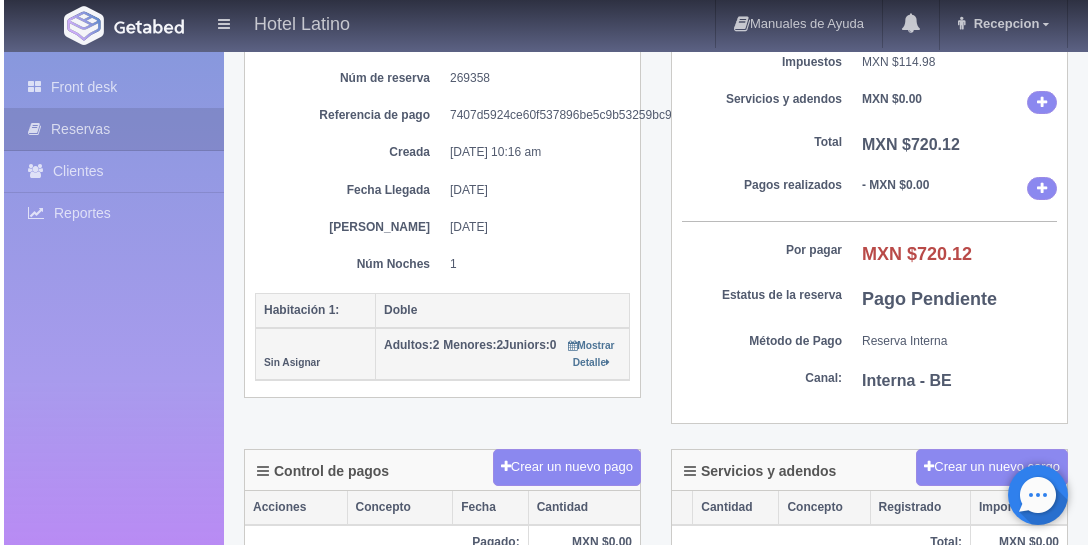 scroll, scrollTop: 285, scrollLeft: 0, axis: vertical 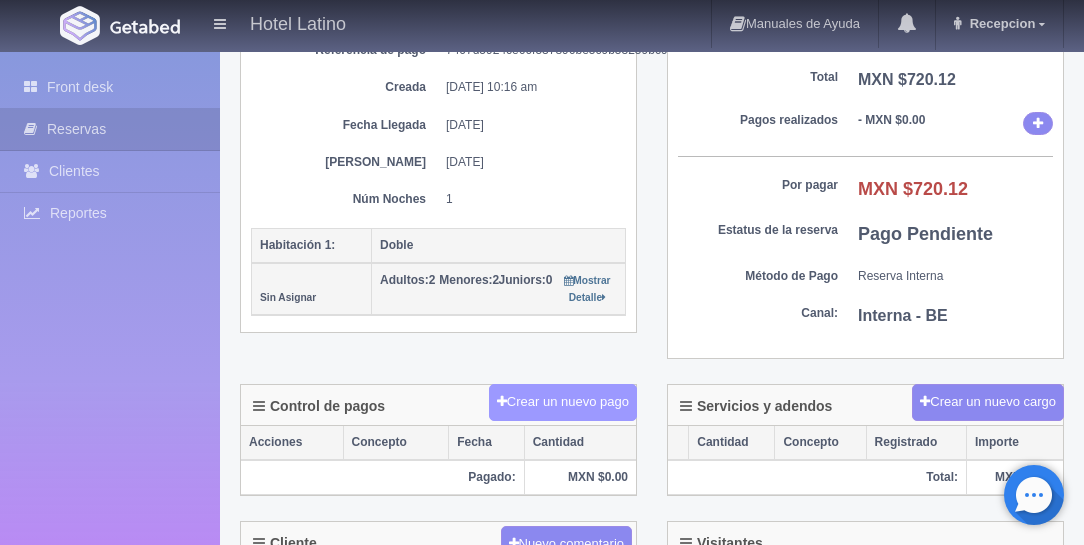 click on "Crear un nuevo pago" at bounding box center [563, 402] 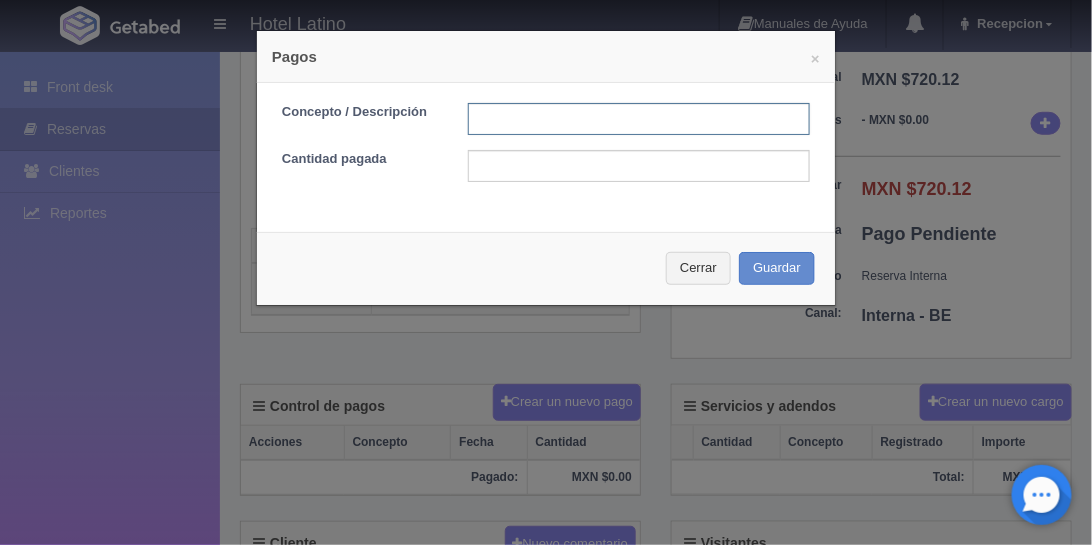 click at bounding box center [639, 119] 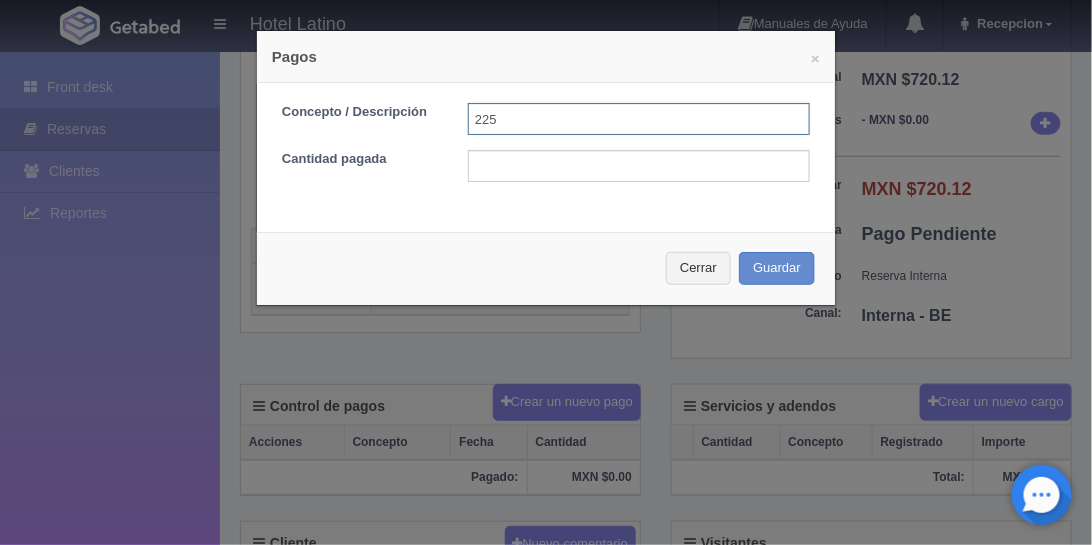 type on "225" 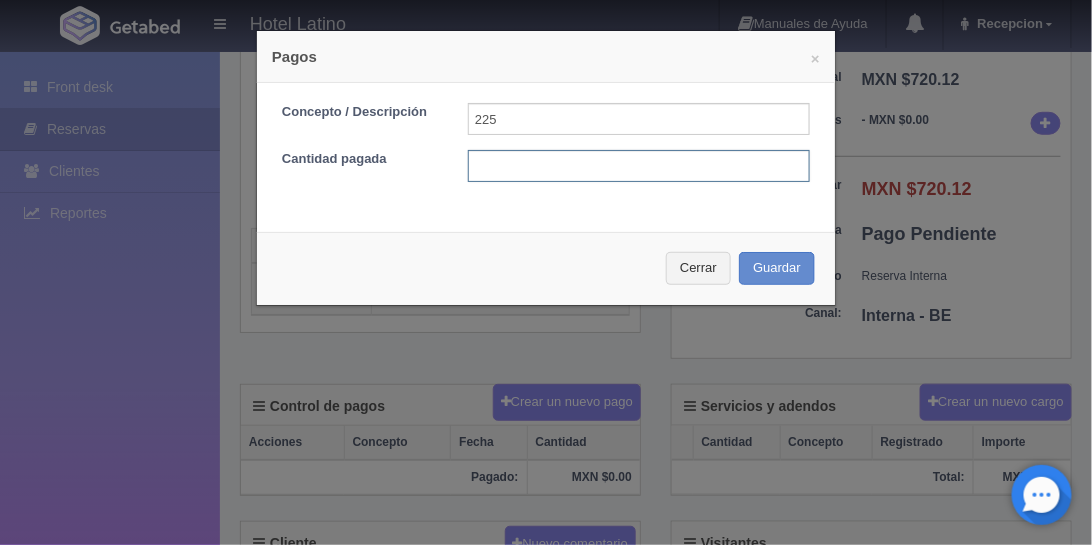 click at bounding box center (639, 166) 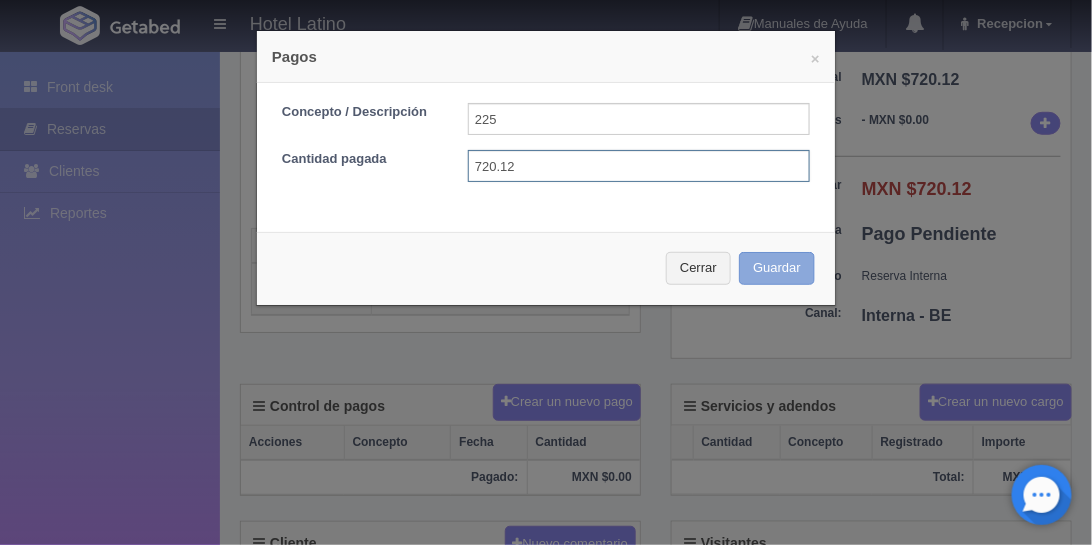 type on "720.12" 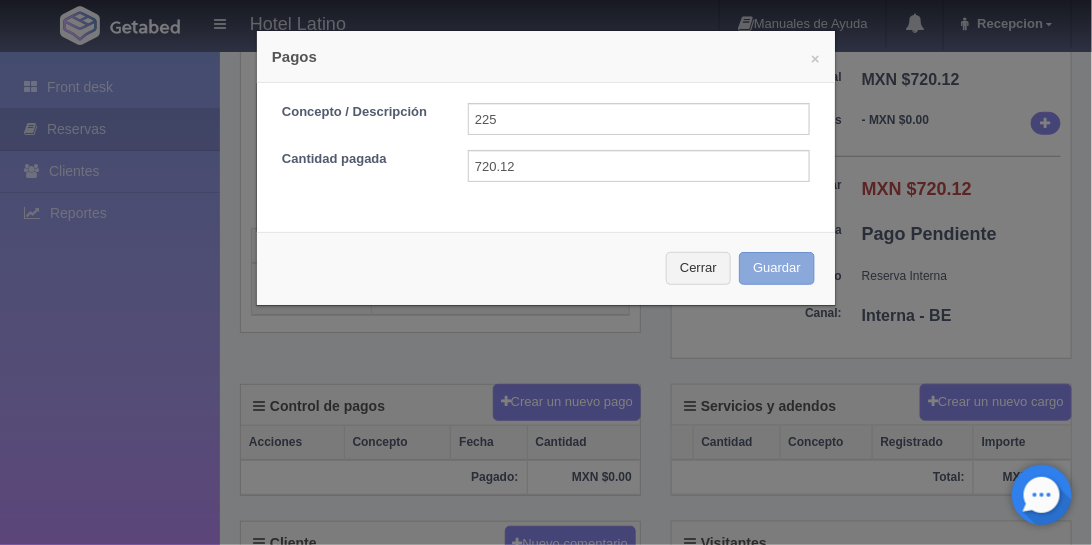click on "Guardar" at bounding box center [777, 268] 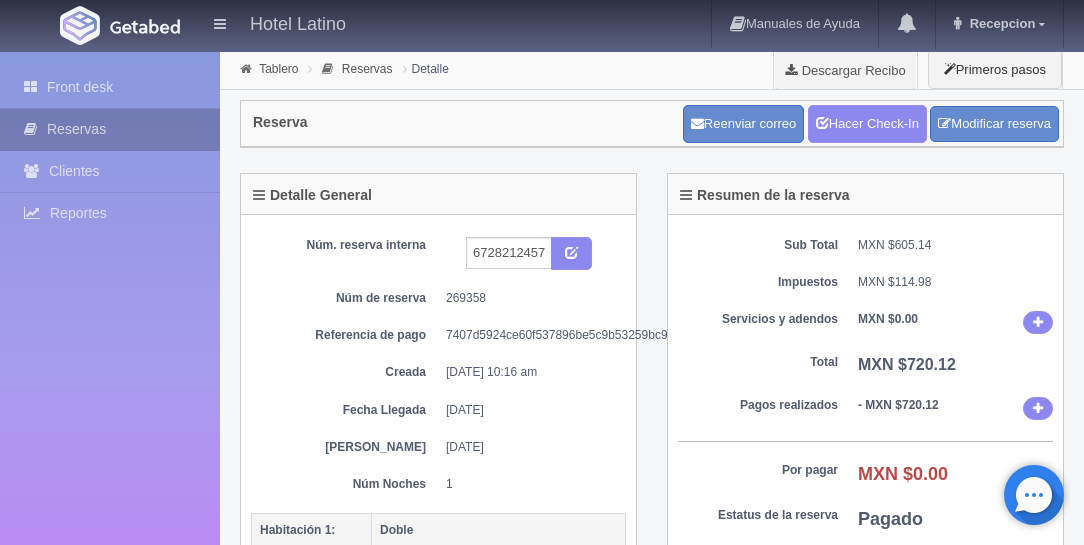 scroll, scrollTop: 285, scrollLeft: 0, axis: vertical 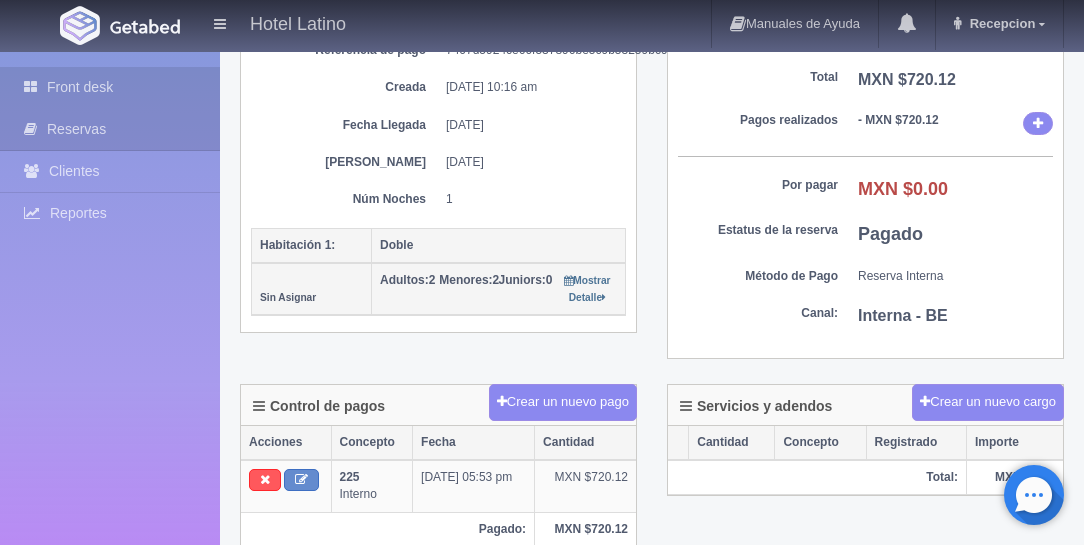 click on "Front desk" at bounding box center (110, 87) 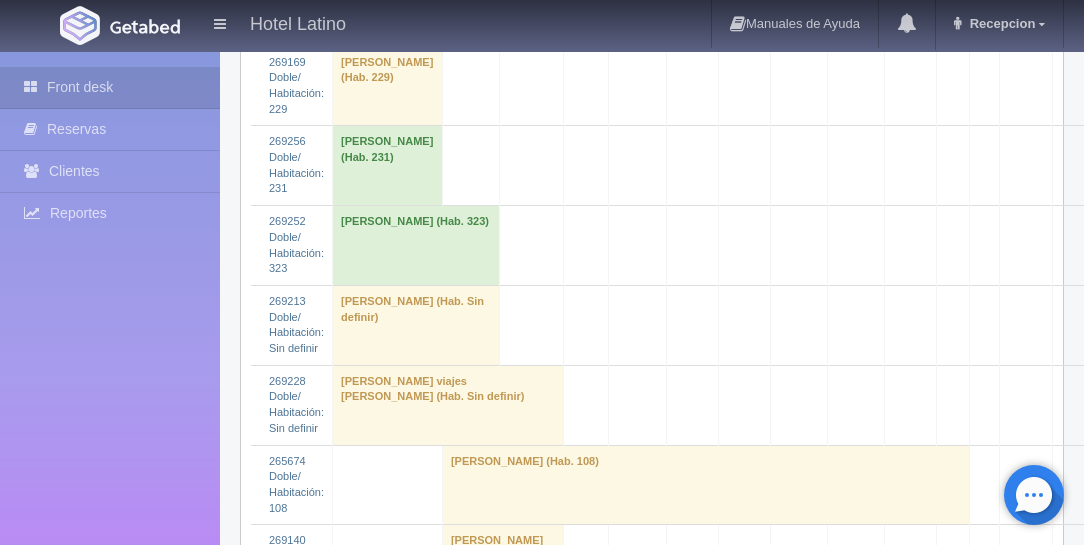 scroll, scrollTop: 742, scrollLeft: 0, axis: vertical 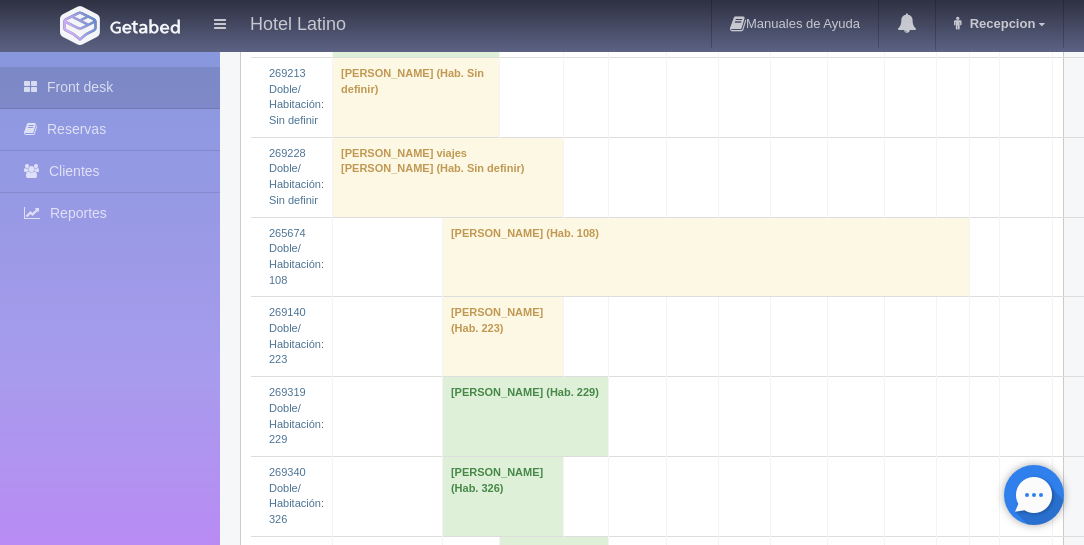 click on "[PERSON_NAME] 												(Hab. 226)" at bounding box center (691, 656) 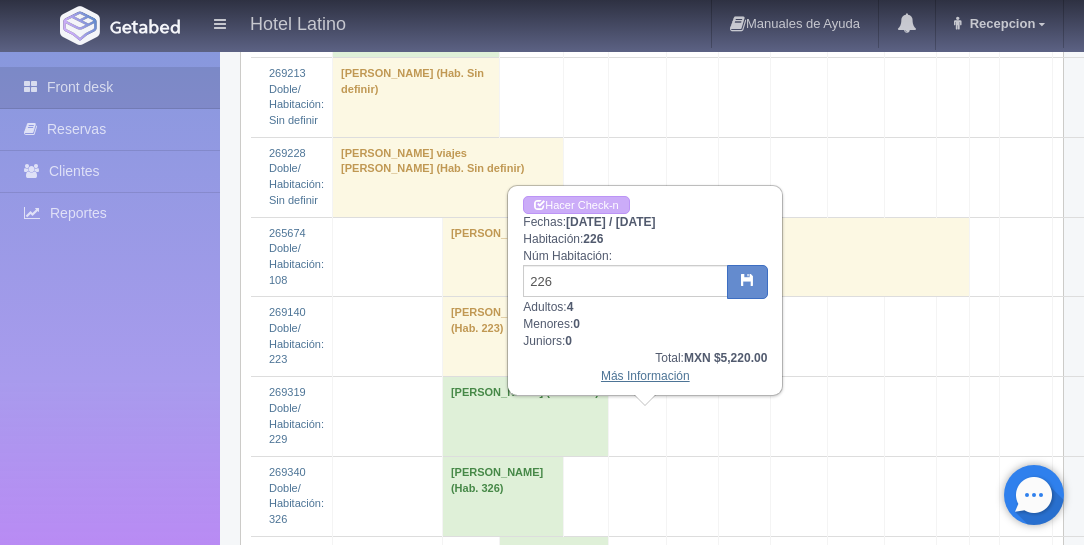 click on "Más Información" at bounding box center [645, 376] 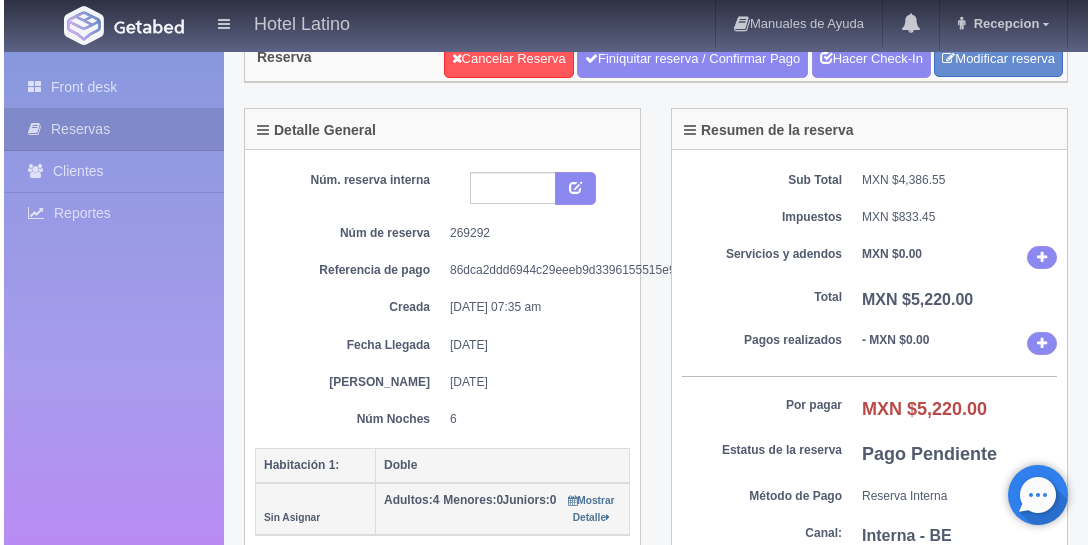 scroll, scrollTop: 171, scrollLeft: 0, axis: vertical 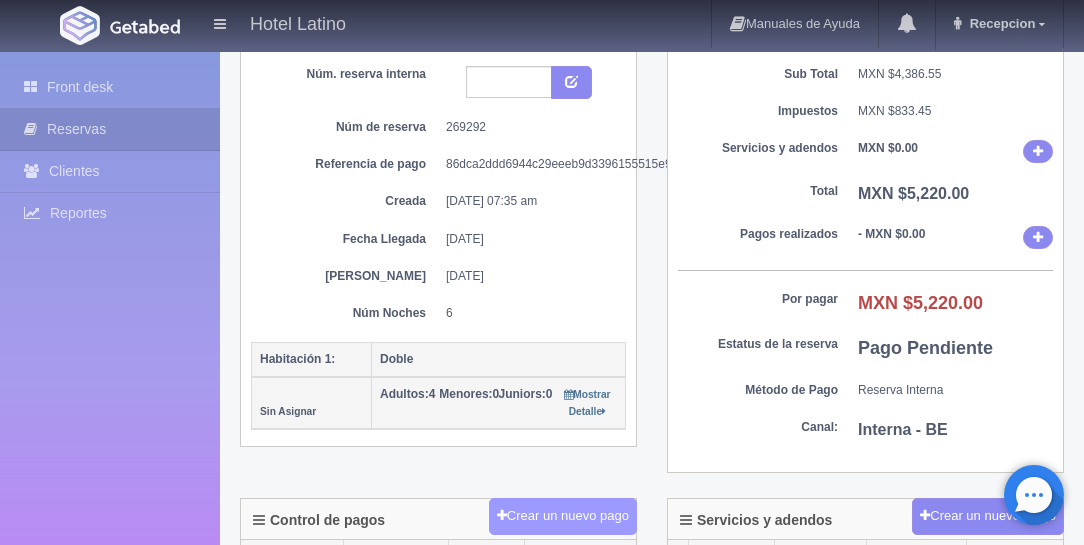 click on "Crear un nuevo pago" at bounding box center (563, 516) 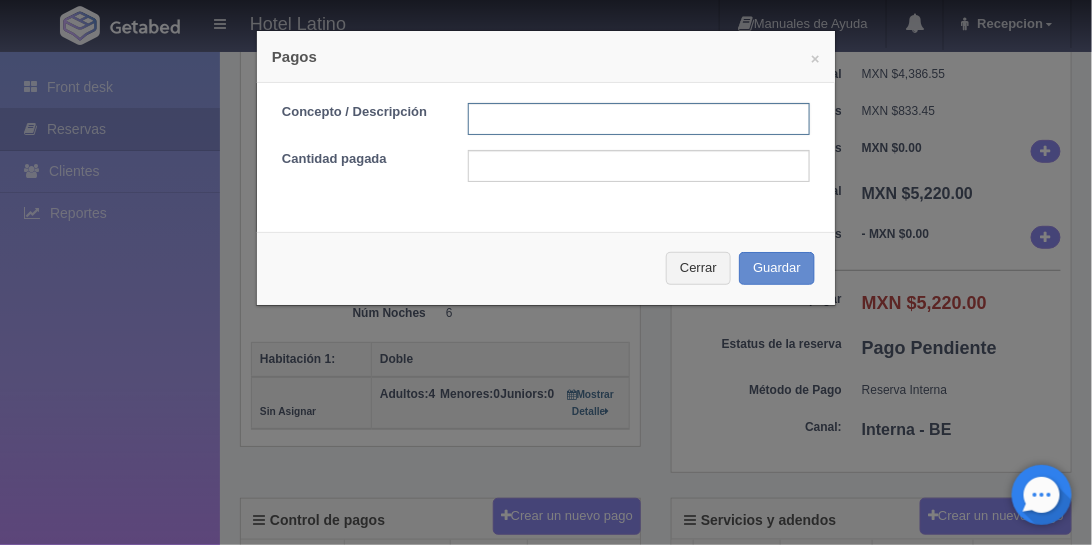 click at bounding box center (639, 119) 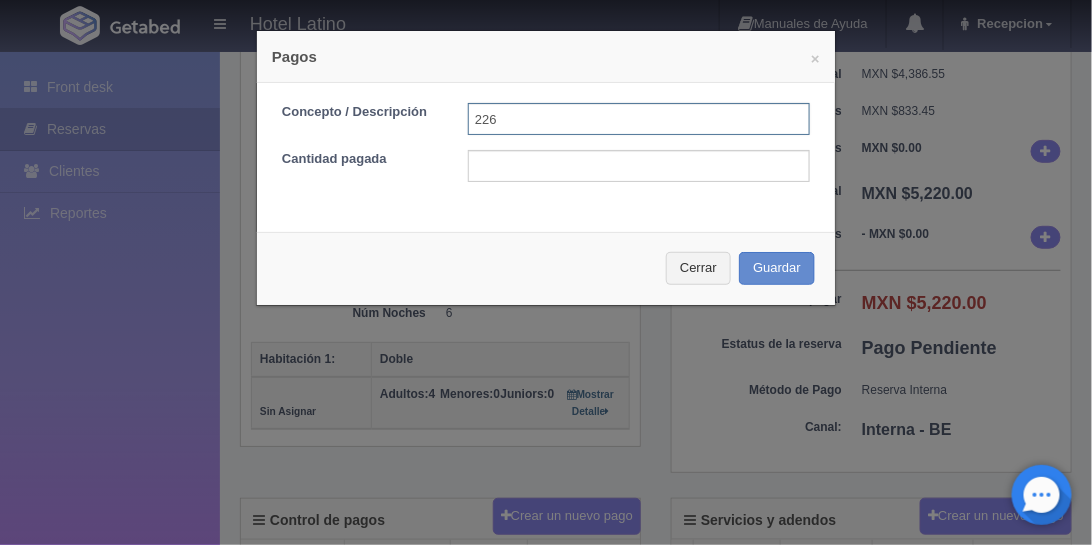 type on "226" 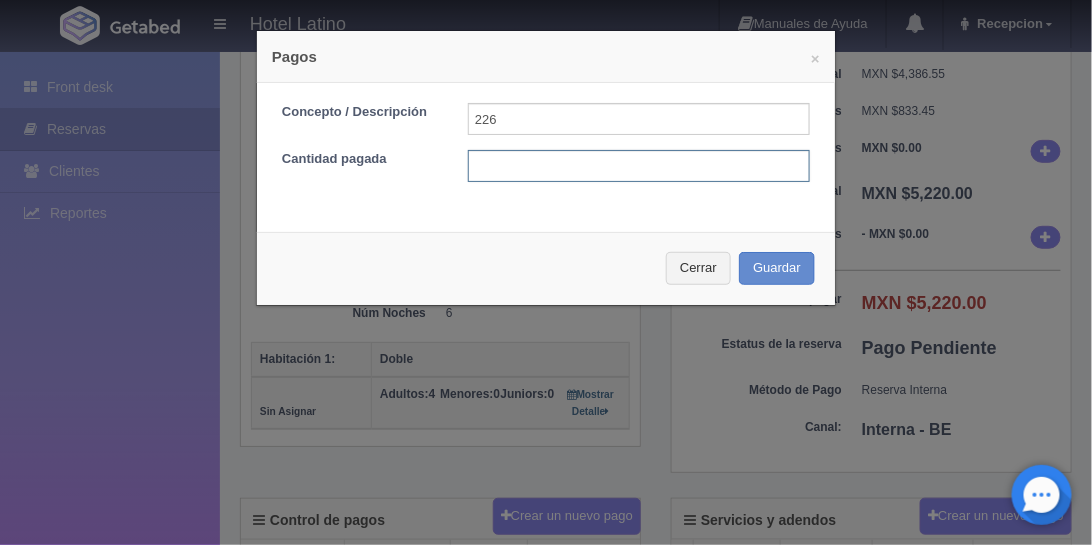 click at bounding box center (639, 166) 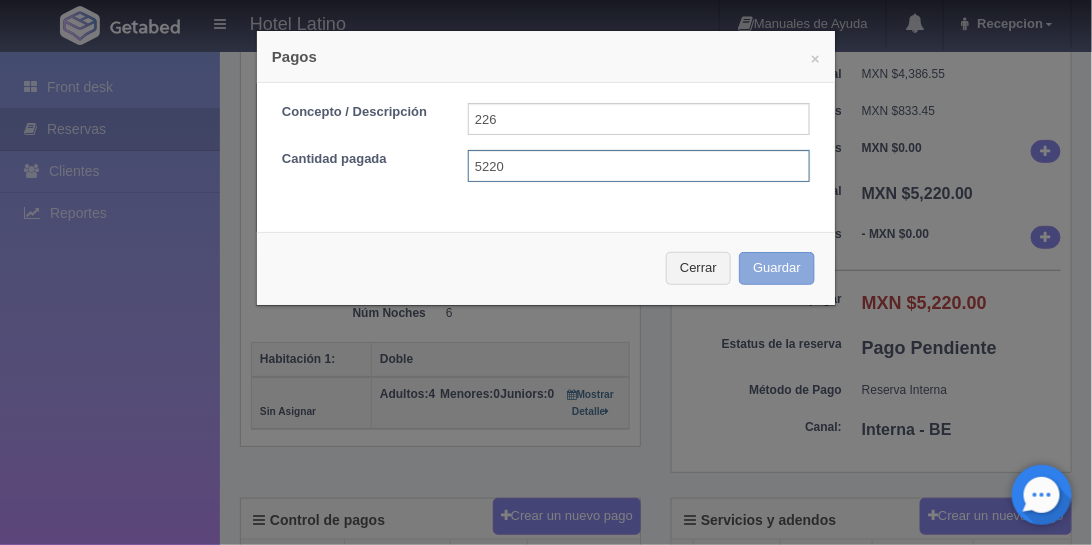 type on "5220" 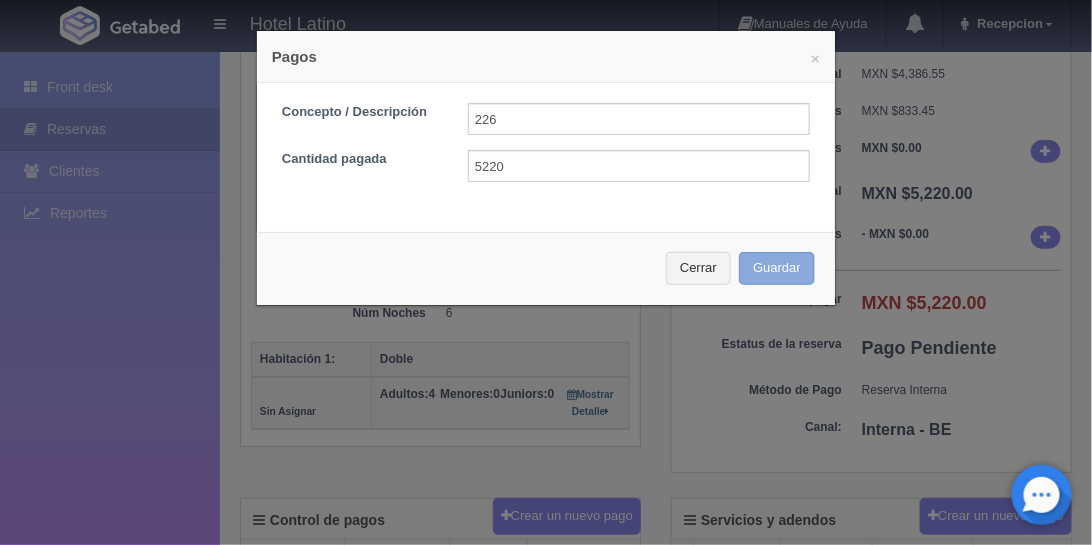 click on "Guardar" at bounding box center [777, 268] 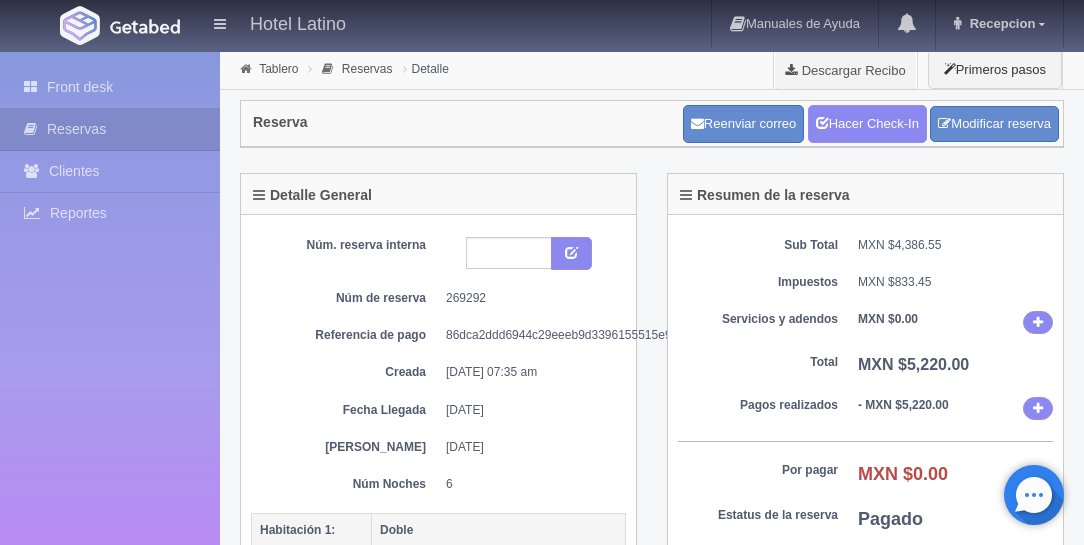 scroll, scrollTop: 171, scrollLeft: 0, axis: vertical 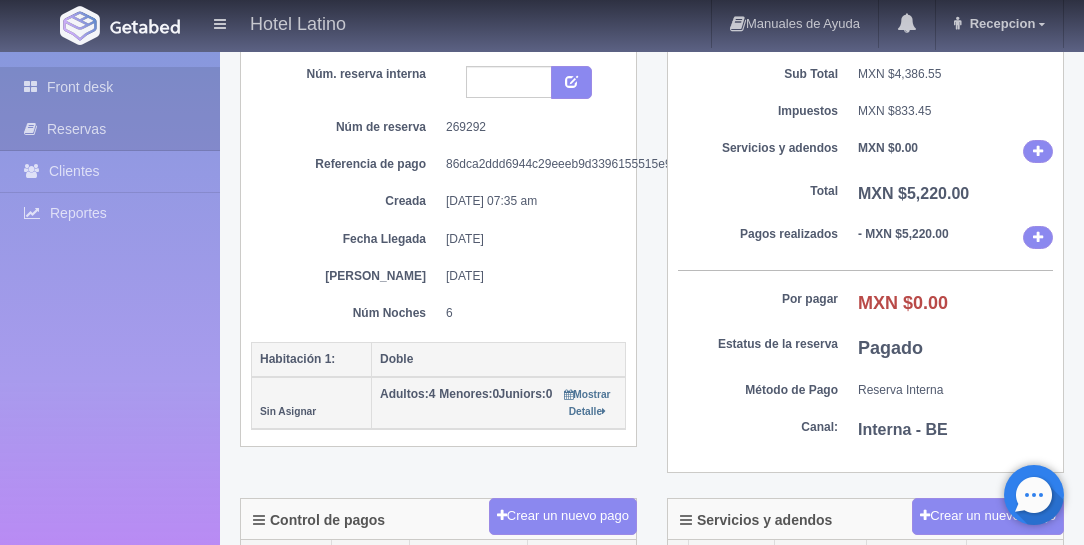 click on "Front desk" at bounding box center [110, 87] 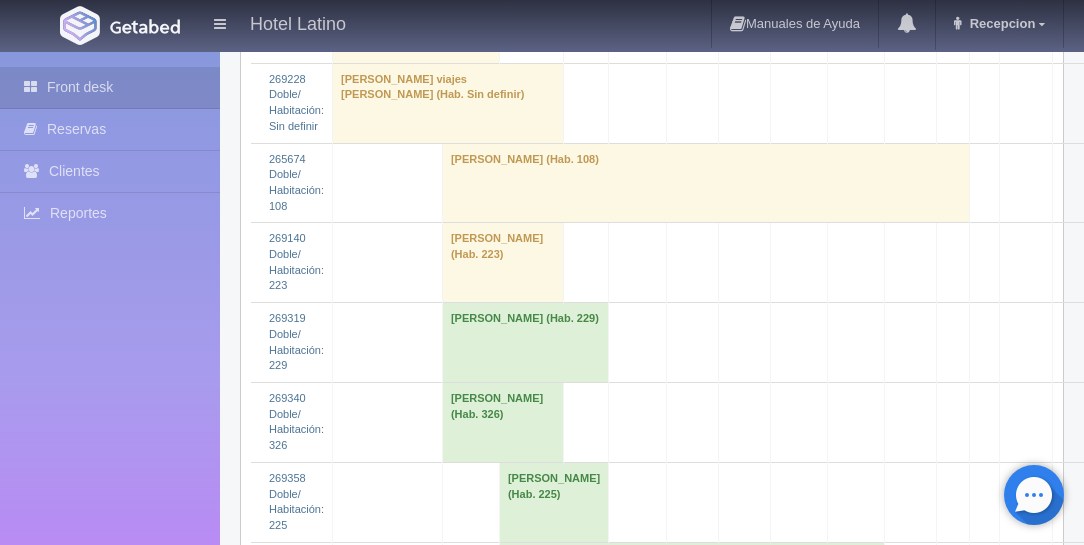 scroll, scrollTop: 914, scrollLeft: 0, axis: vertical 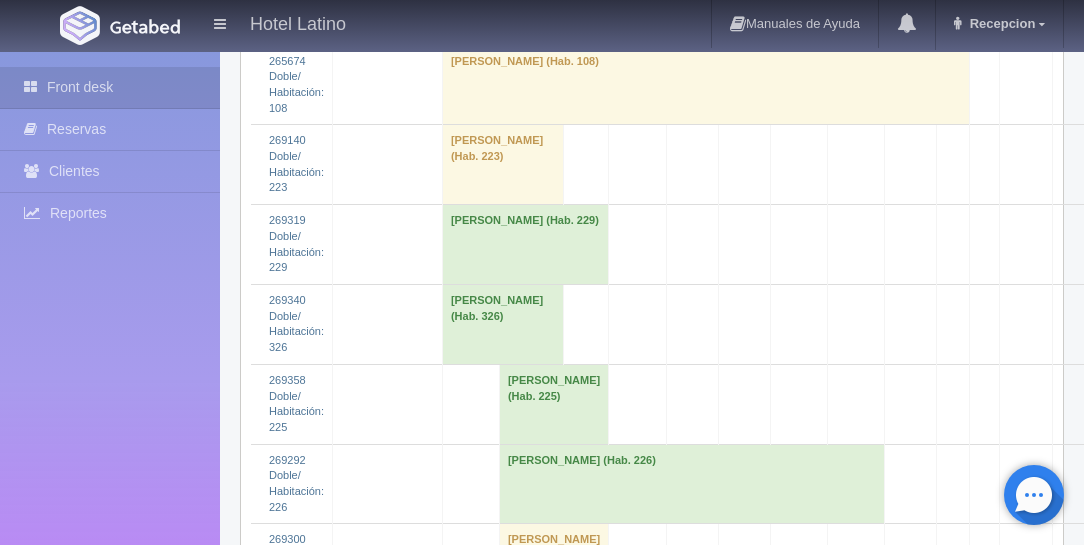 click on "NOEMI SANCHEZ 												(Hab. 323)" at bounding box center (553, 564) 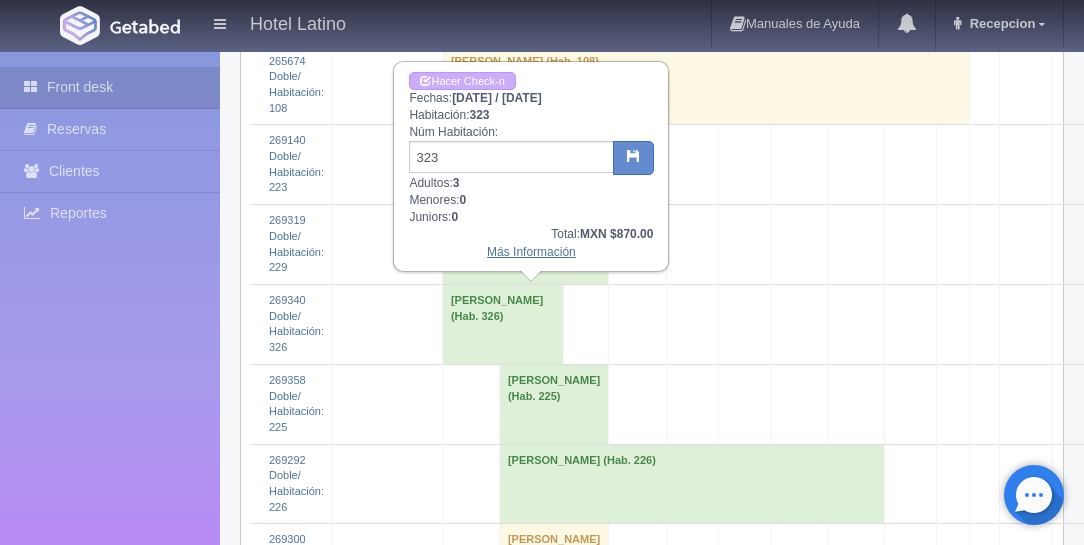 click on "Más Información" at bounding box center (531, 252) 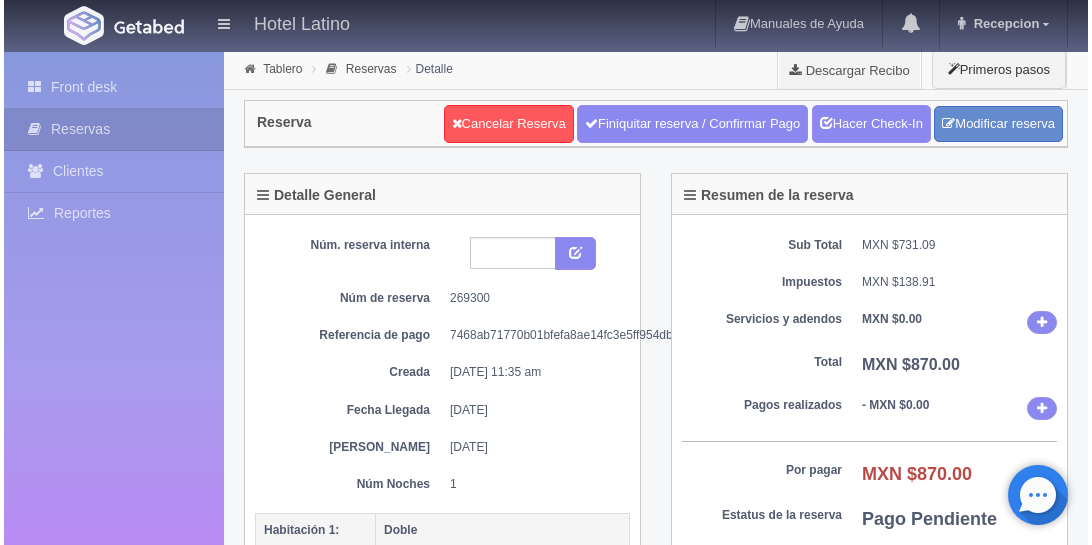 scroll, scrollTop: 342, scrollLeft: 0, axis: vertical 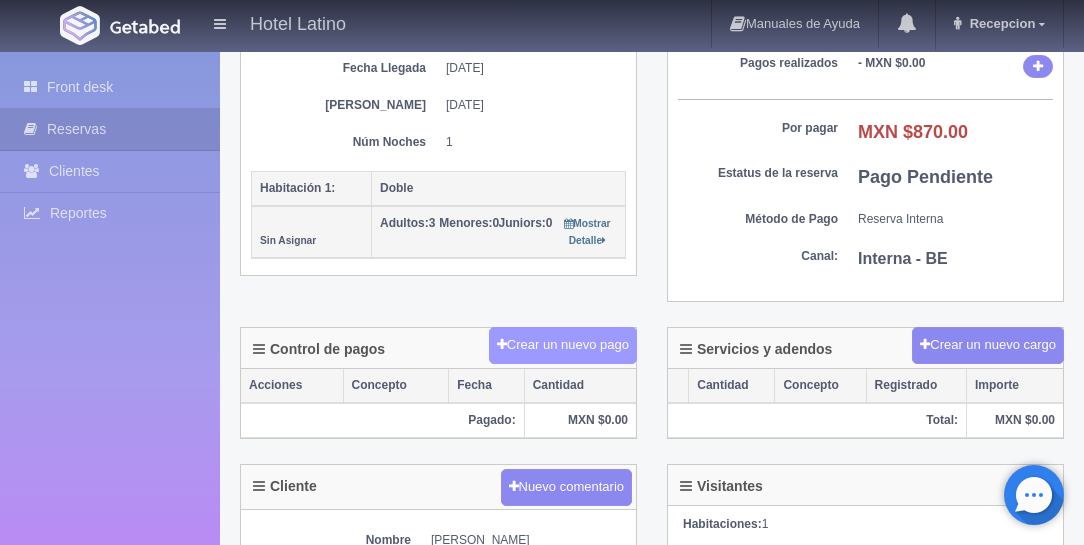 click on "Crear un nuevo pago" at bounding box center [563, 345] 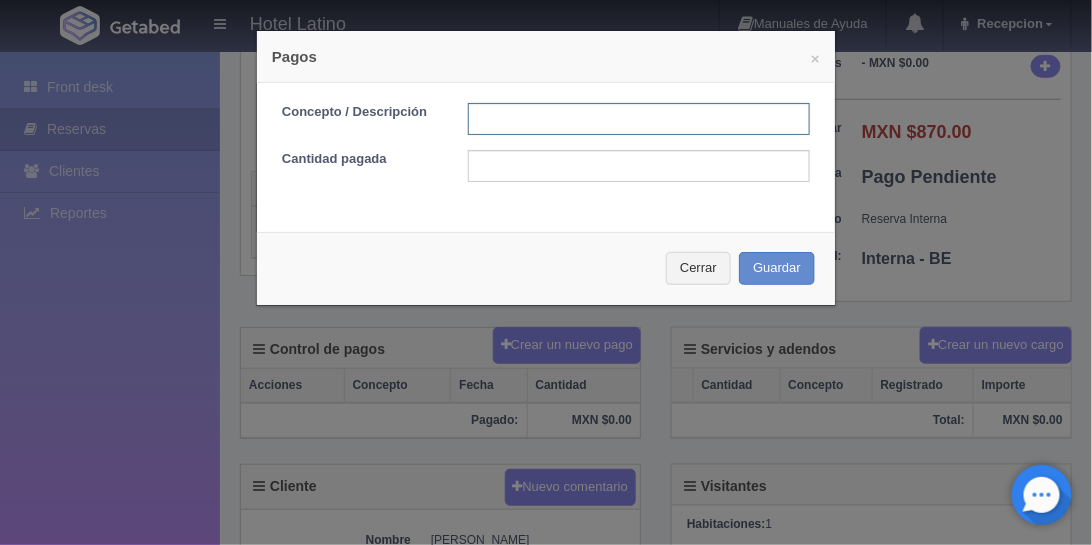 click at bounding box center [639, 119] 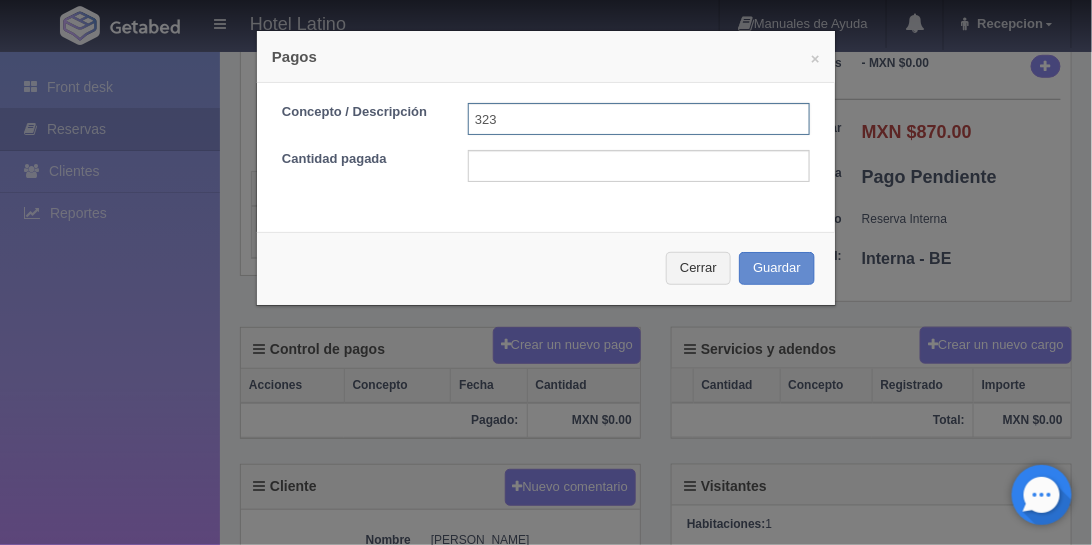 type on "323" 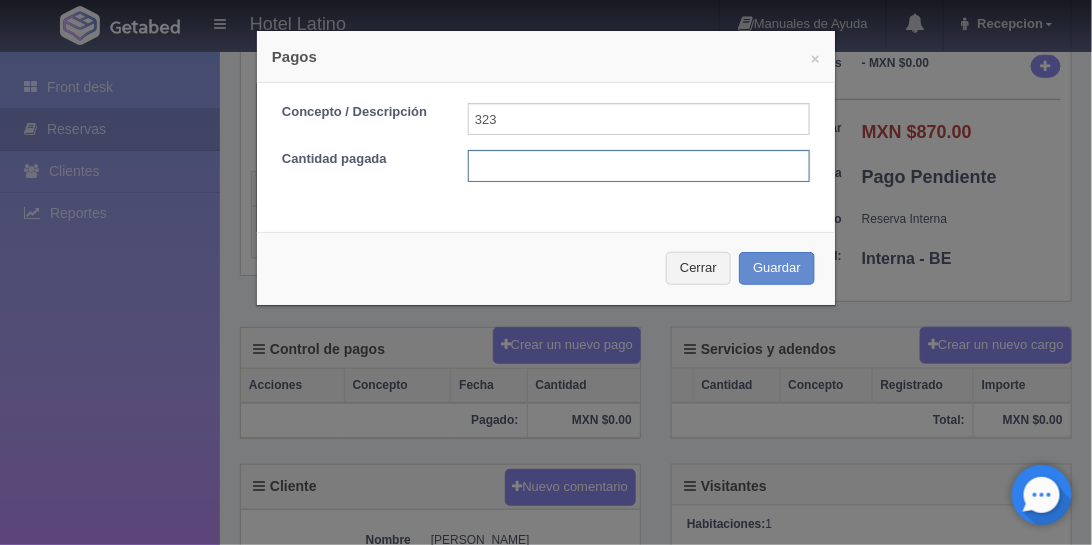 click at bounding box center [639, 166] 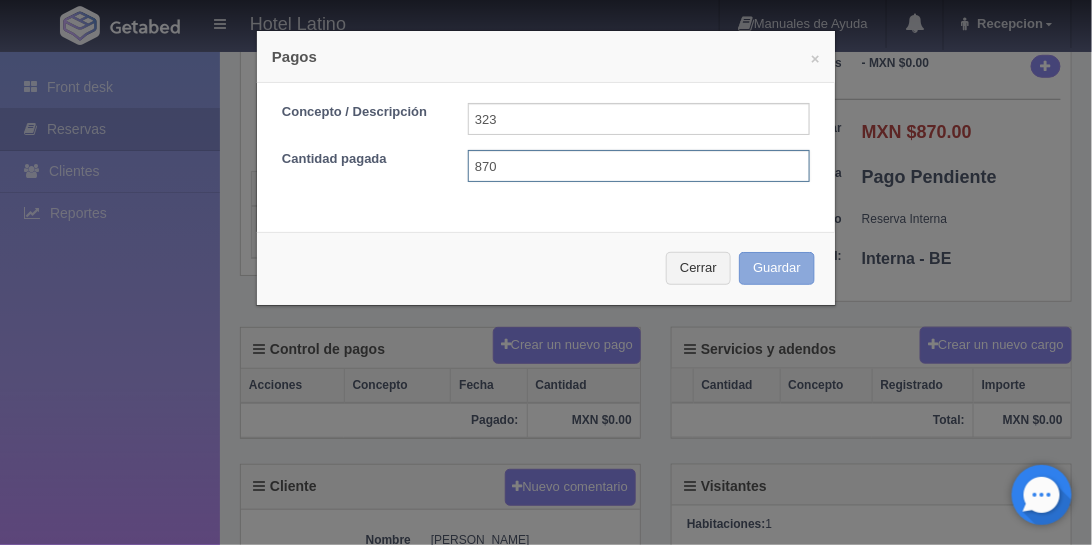 type on "870" 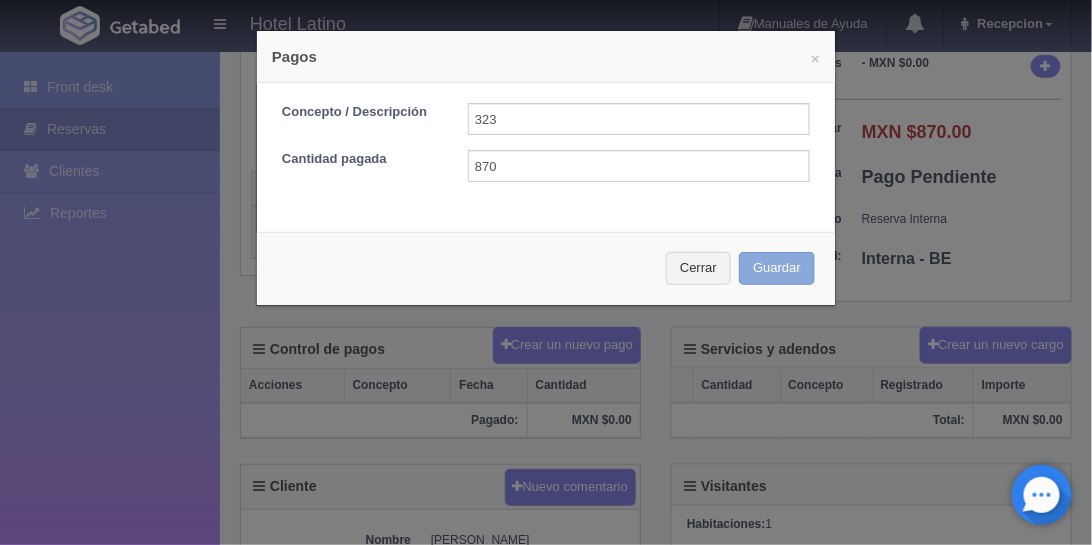 click on "Guardar" at bounding box center [777, 268] 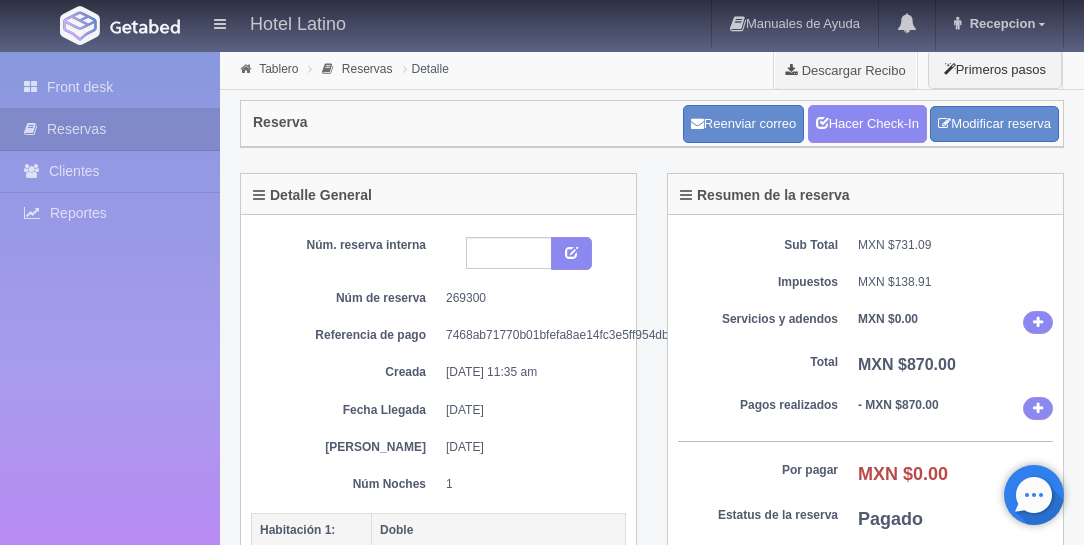 scroll, scrollTop: 342, scrollLeft: 0, axis: vertical 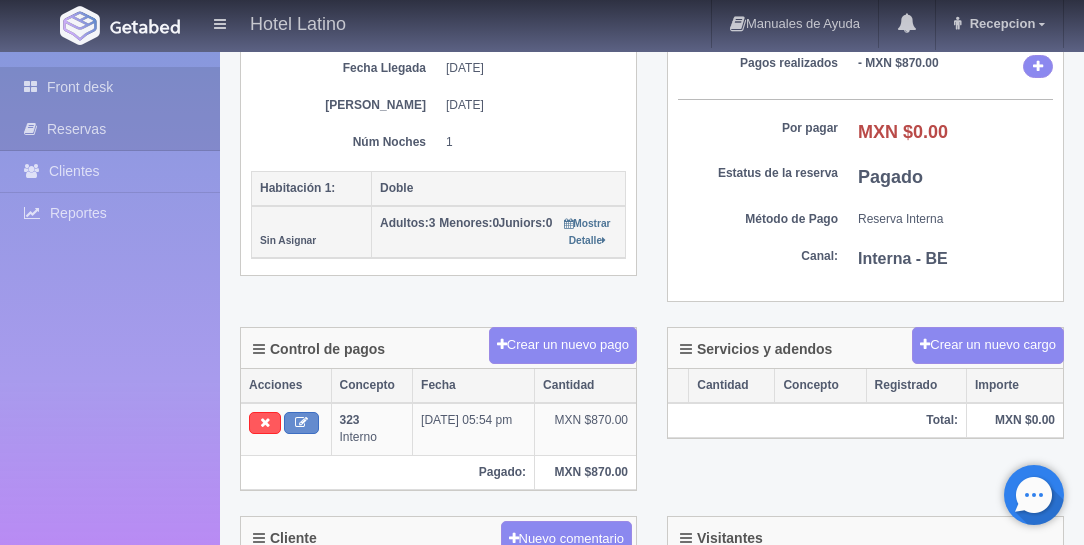click on "Front desk" at bounding box center [110, 87] 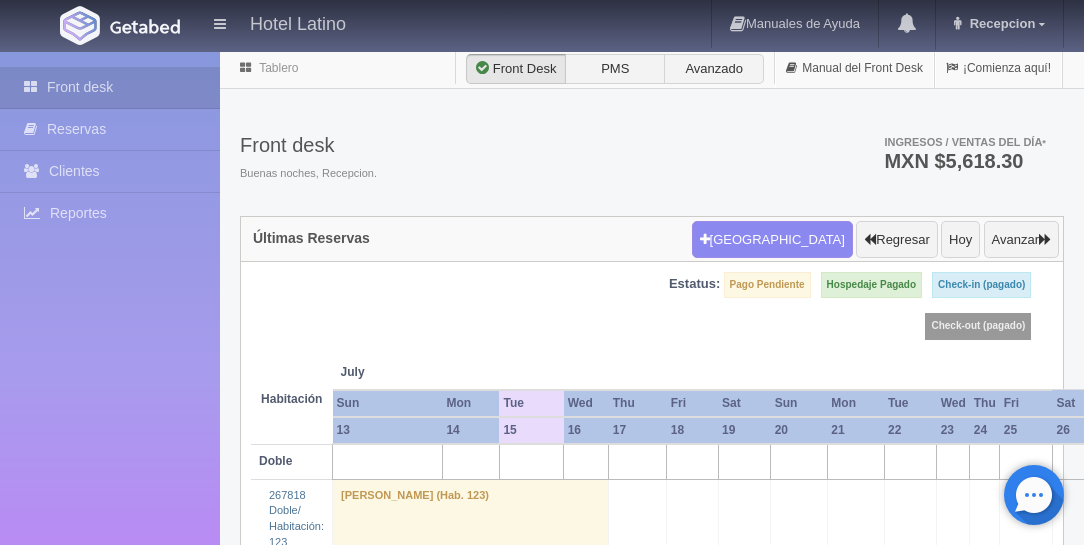 scroll, scrollTop: 0, scrollLeft: 0, axis: both 